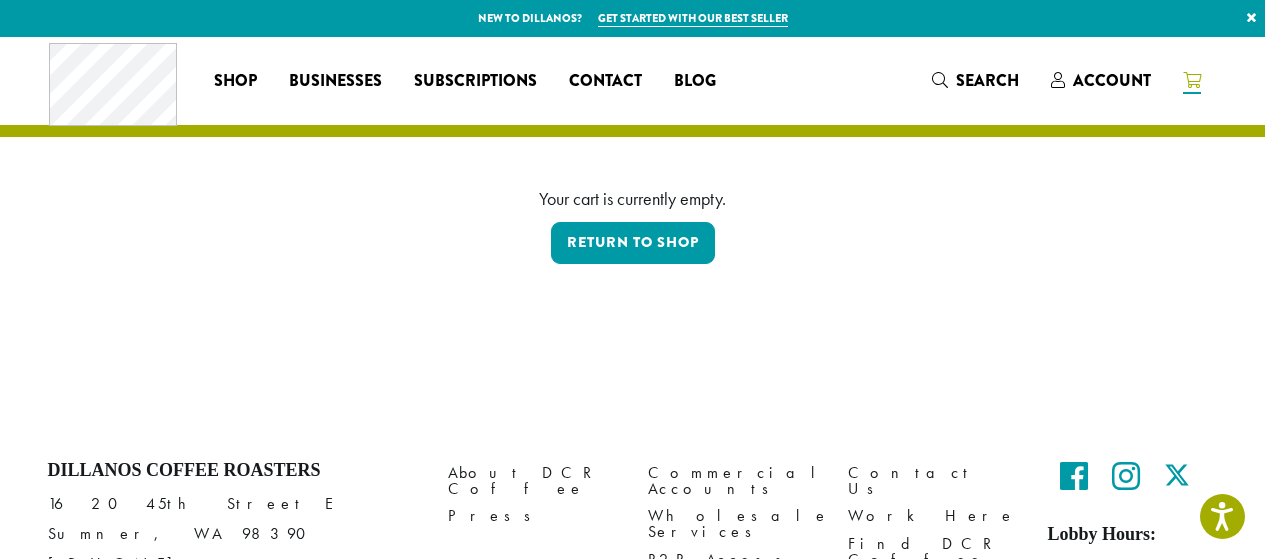 scroll, scrollTop: 0, scrollLeft: 0, axis: both 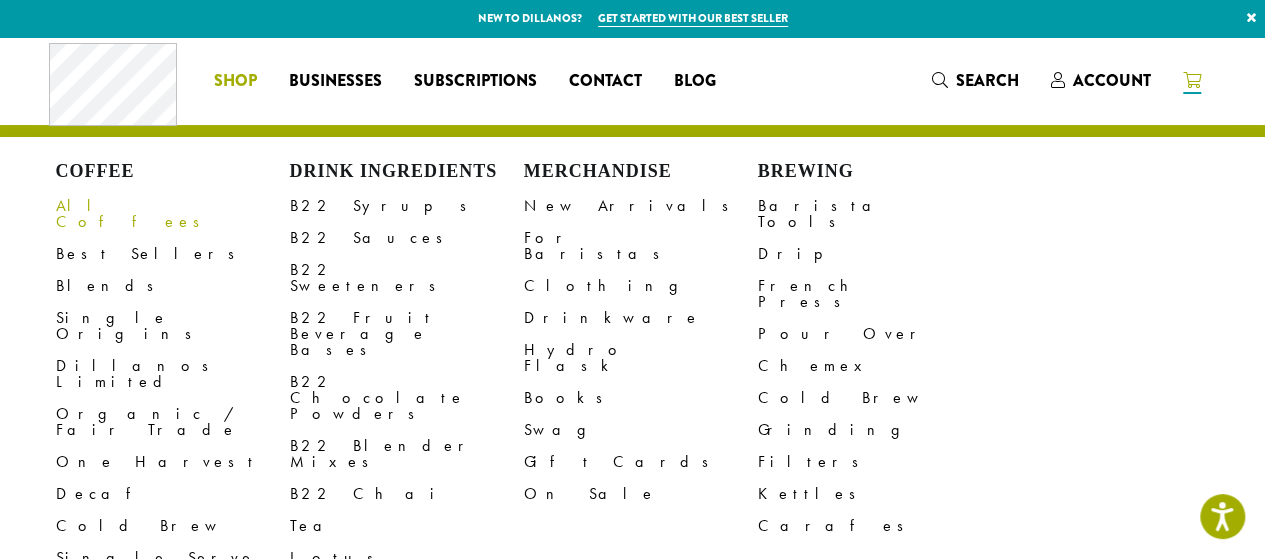 click on "All Coffees" at bounding box center (173, 214) 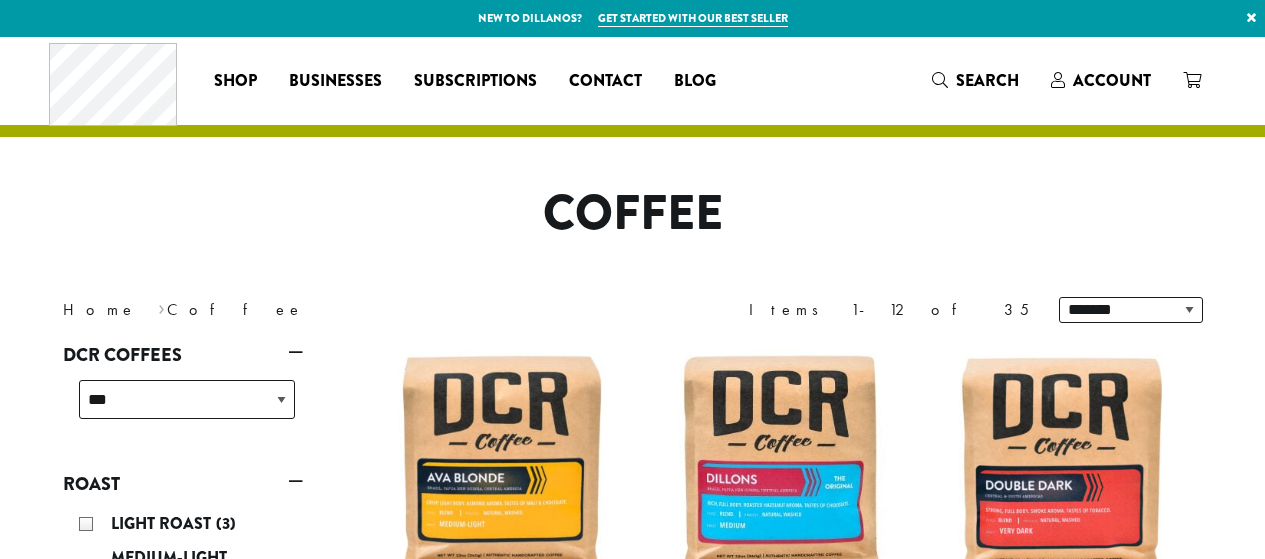 scroll, scrollTop: 0, scrollLeft: 0, axis: both 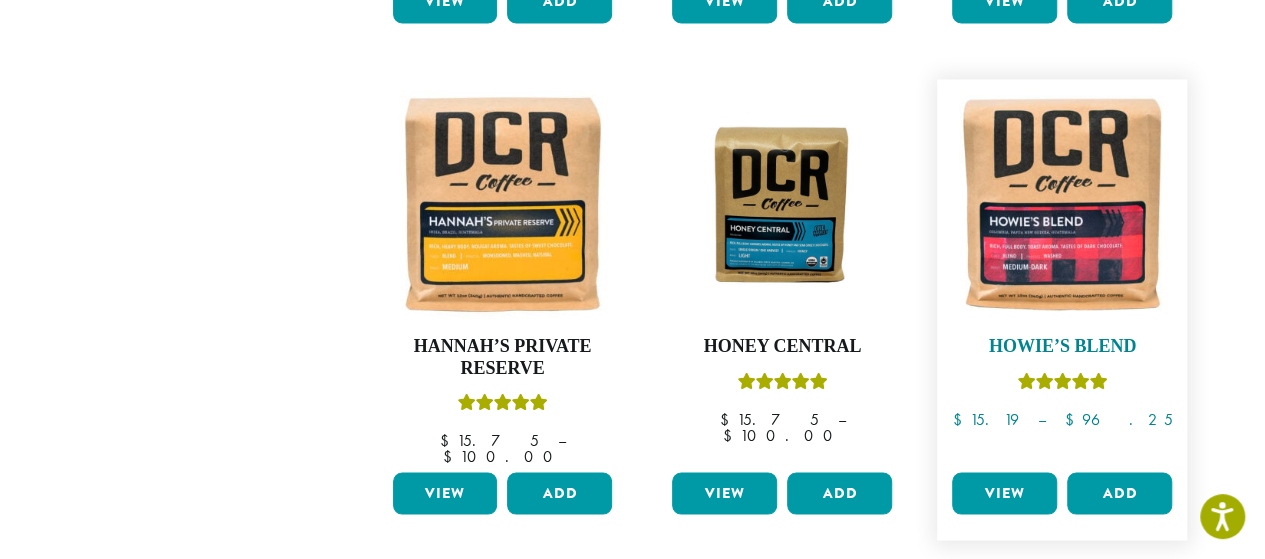 click on "Howie’s Blend" at bounding box center [1062, 346] 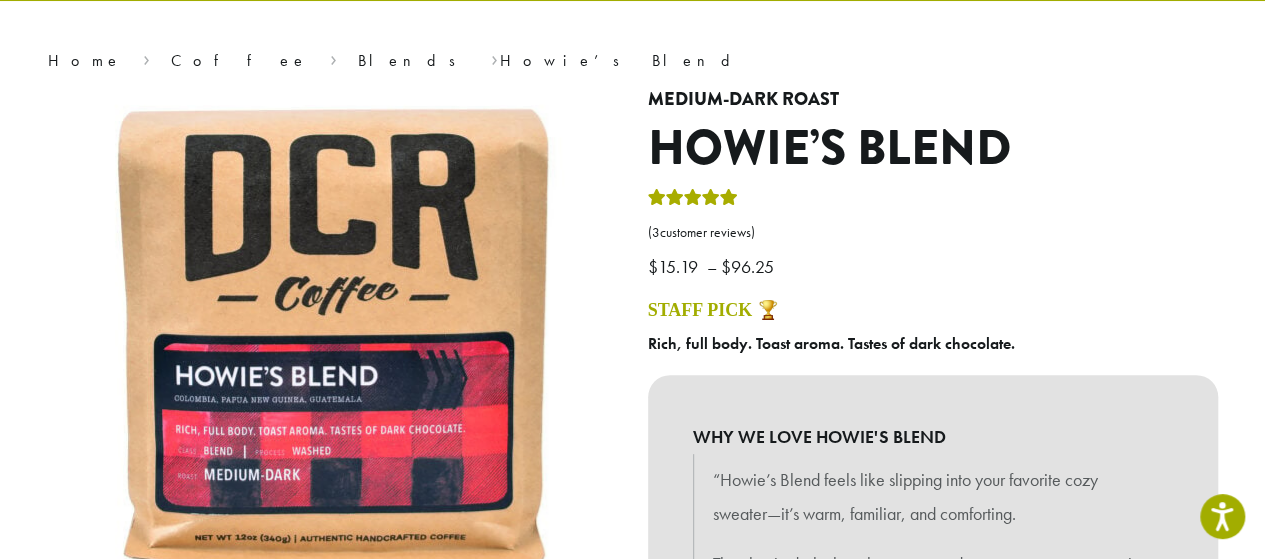 scroll, scrollTop: 138, scrollLeft: 0, axis: vertical 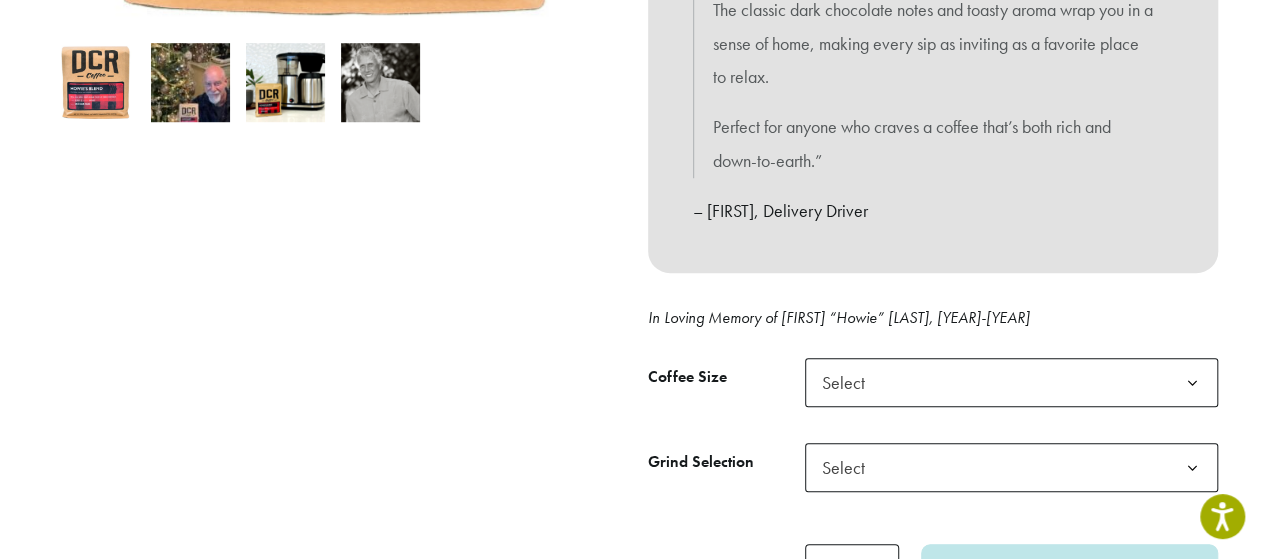 click on "Select" 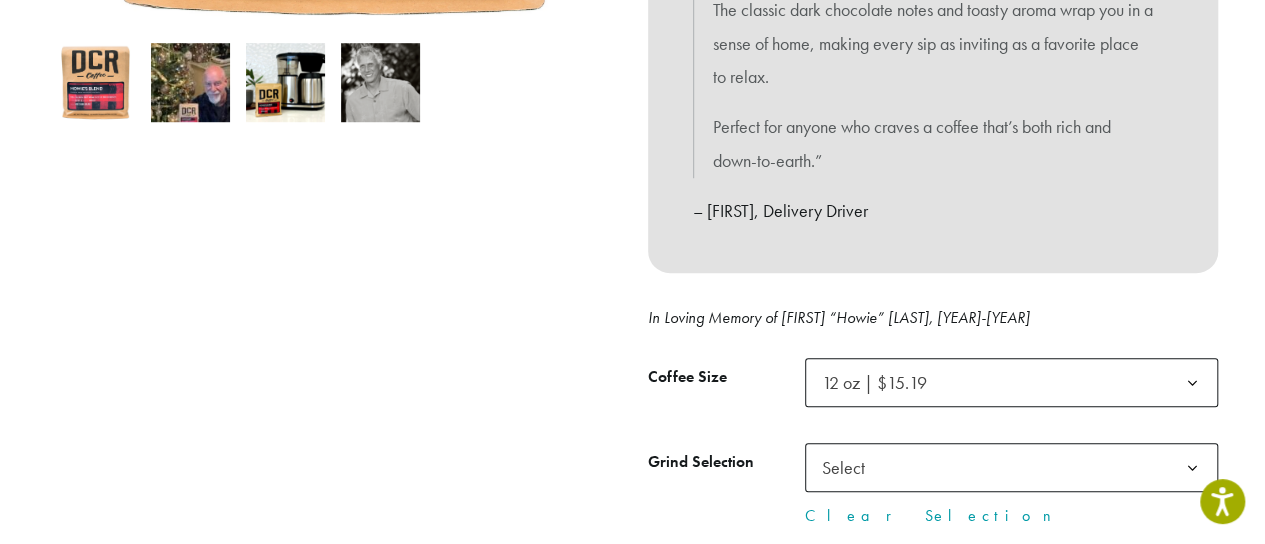 click on "Select" 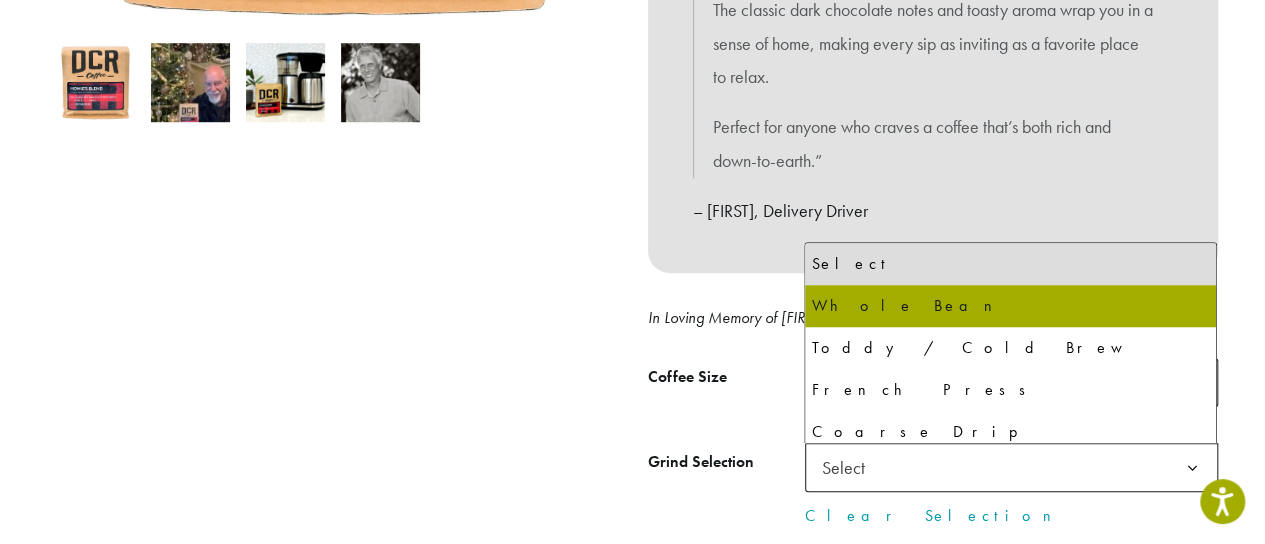 select on "*********" 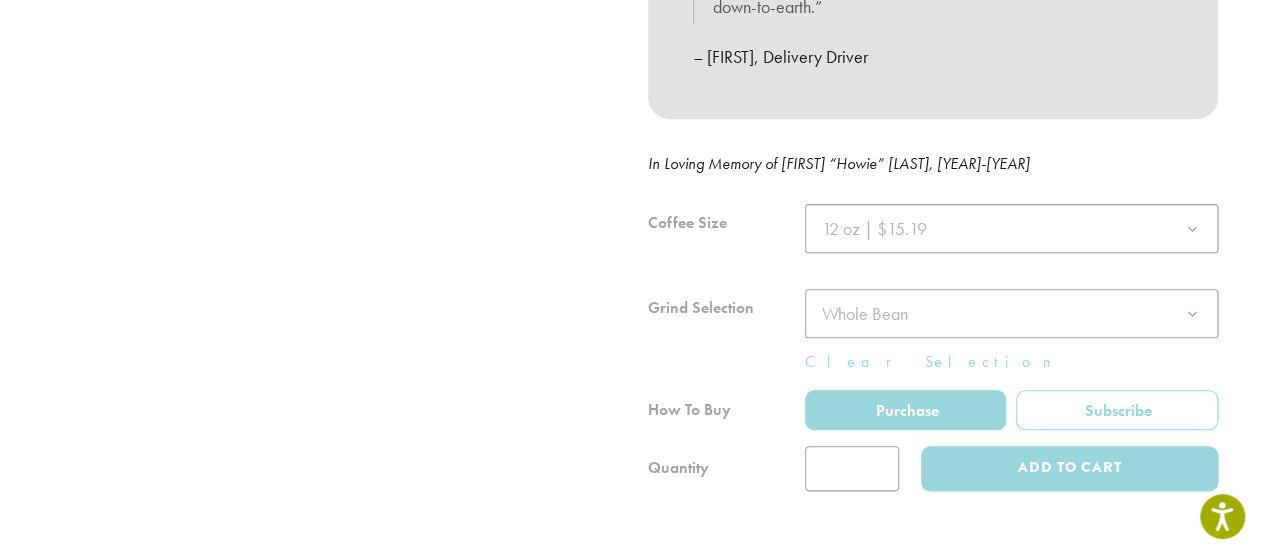 scroll, scrollTop: 874, scrollLeft: 0, axis: vertical 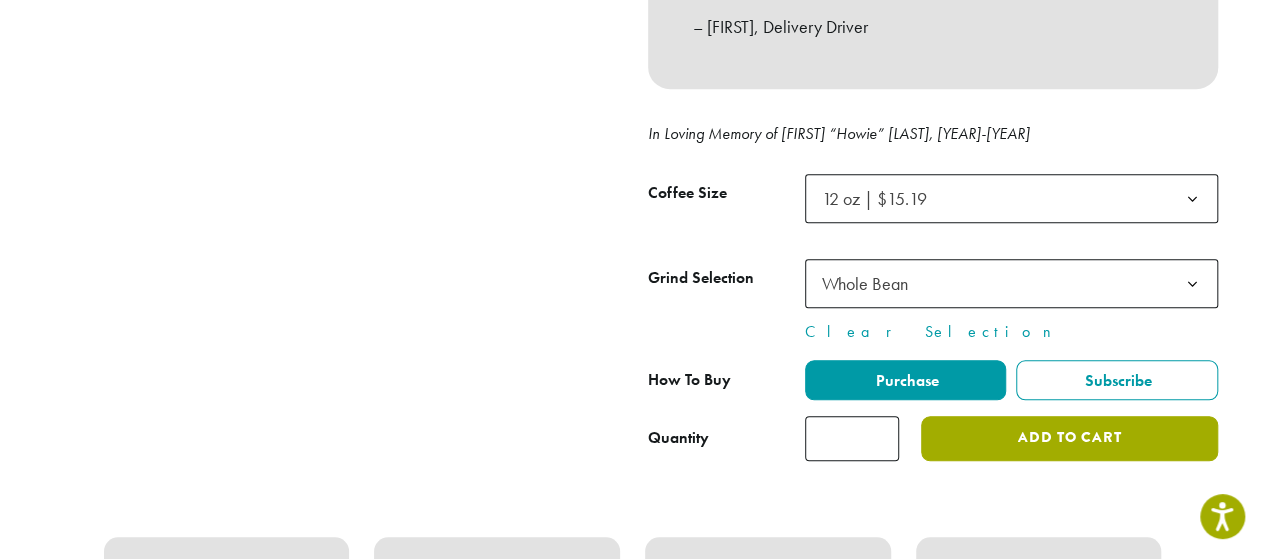 click on "Add to cart" 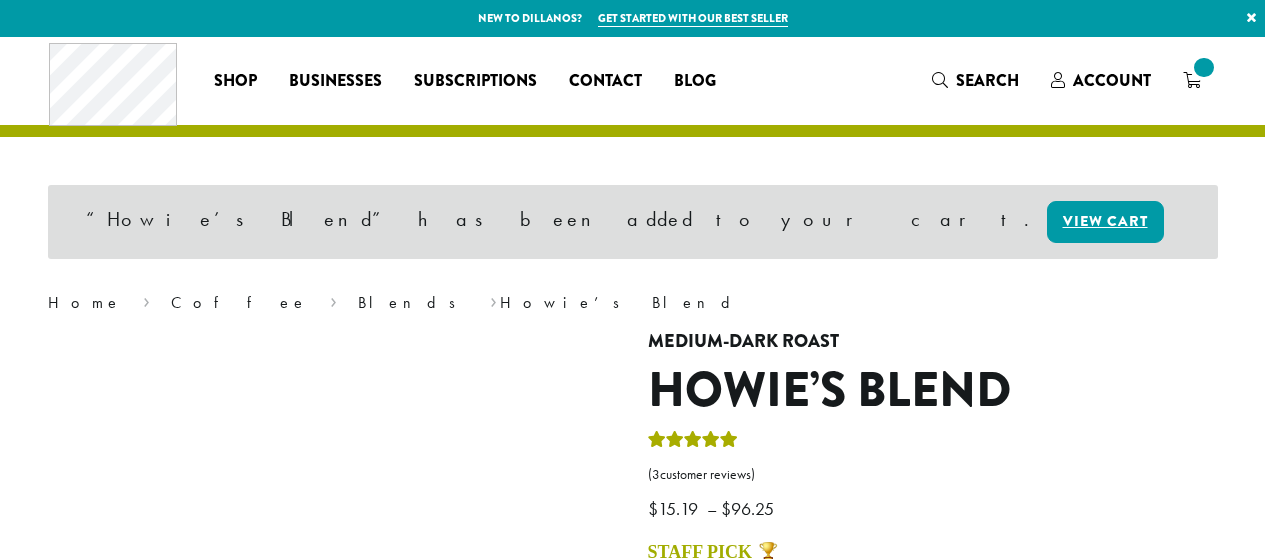 scroll, scrollTop: 0, scrollLeft: 0, axis: both 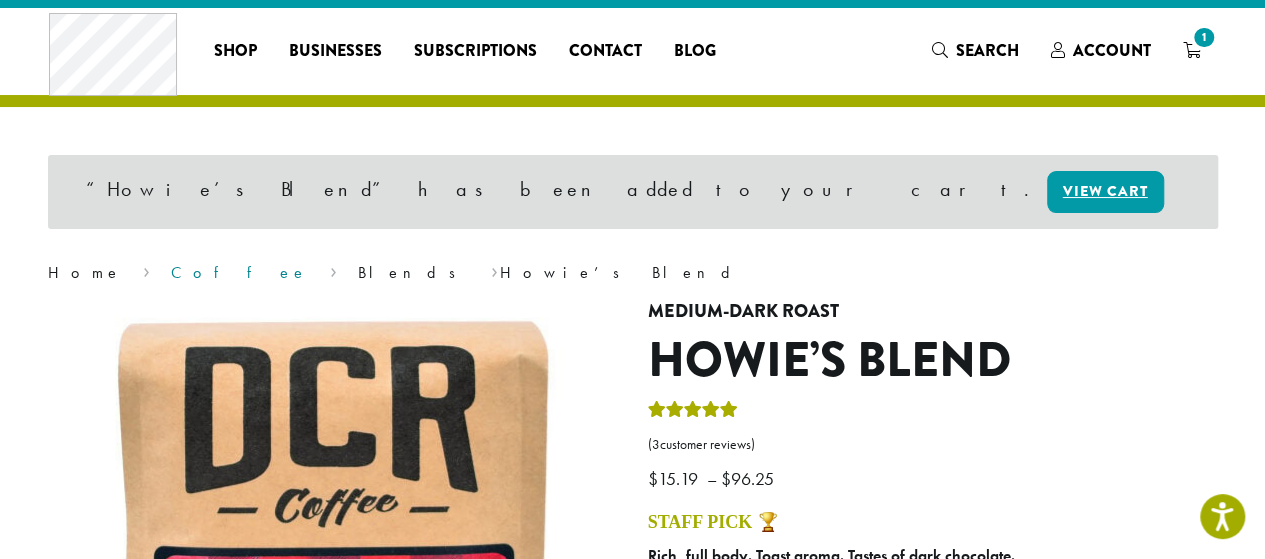 click on "Coffee" at bounding box center (239, 272) 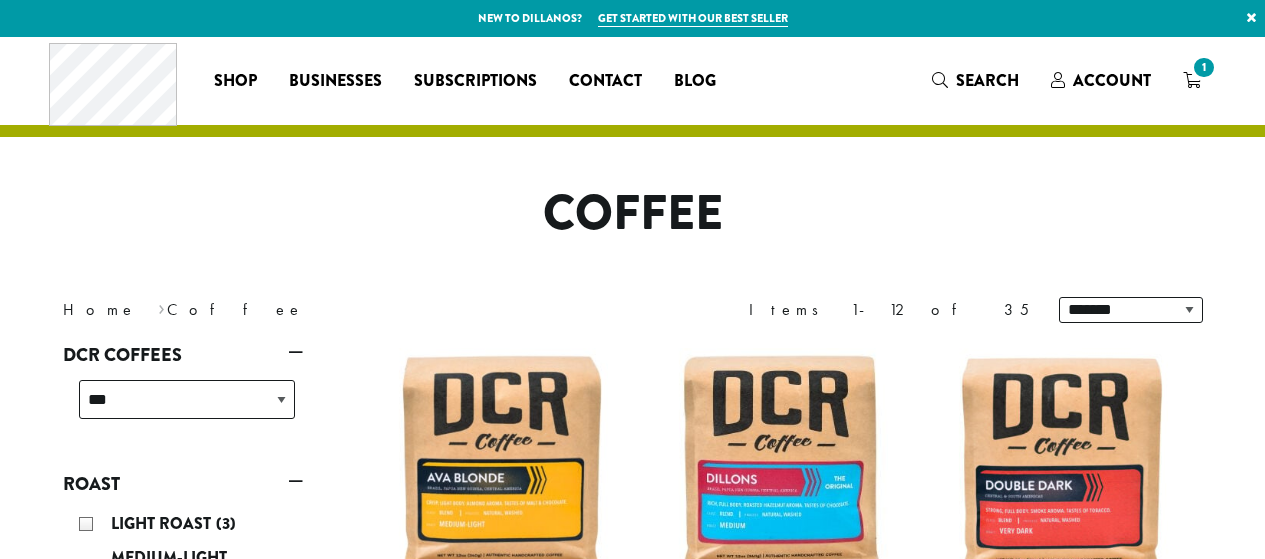 scroll, scrollTop: 0, scrollLeft: 0, axis: both 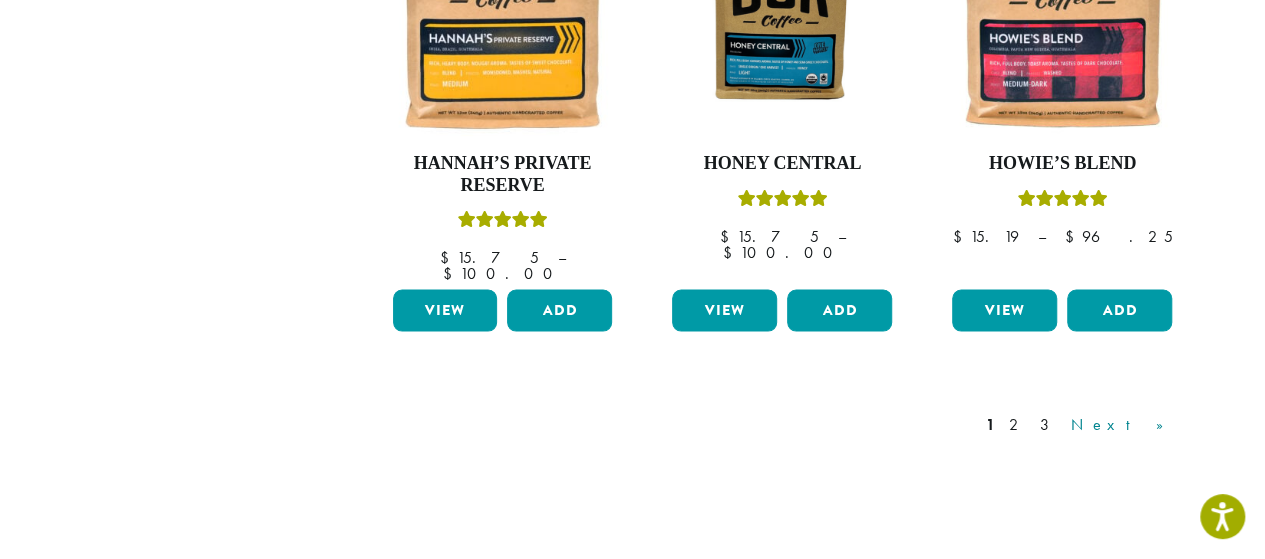 click on "Next »" at bounding box center [1124, 424] 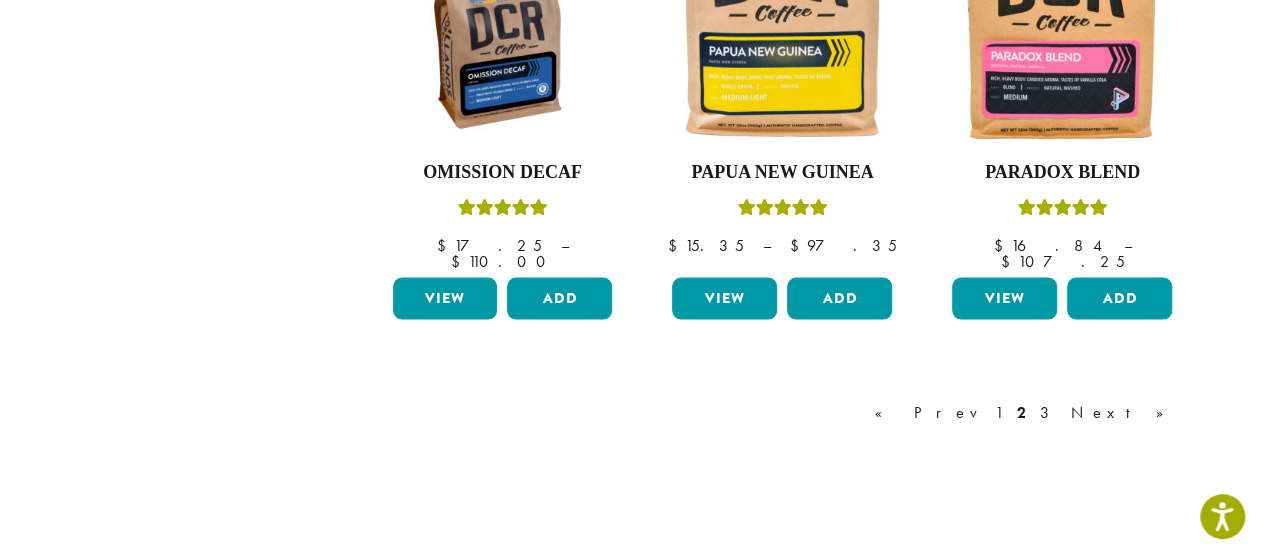 scroll, scrollTop: 1841, scrollLeft: 0, axis: vertical 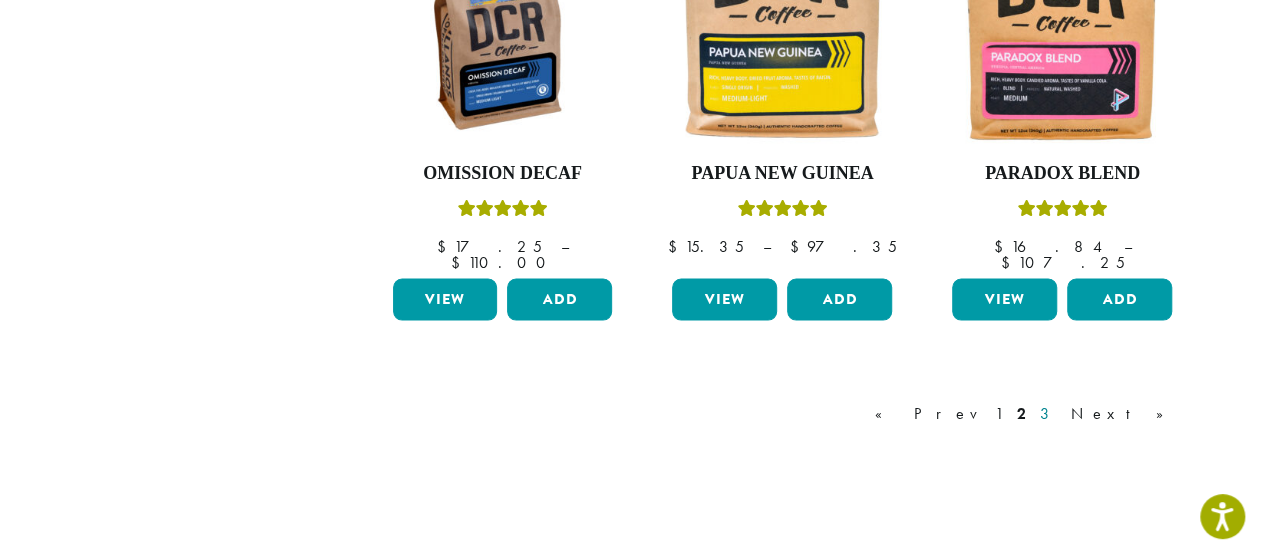 click on "3" at bounding box center (1048, 413) 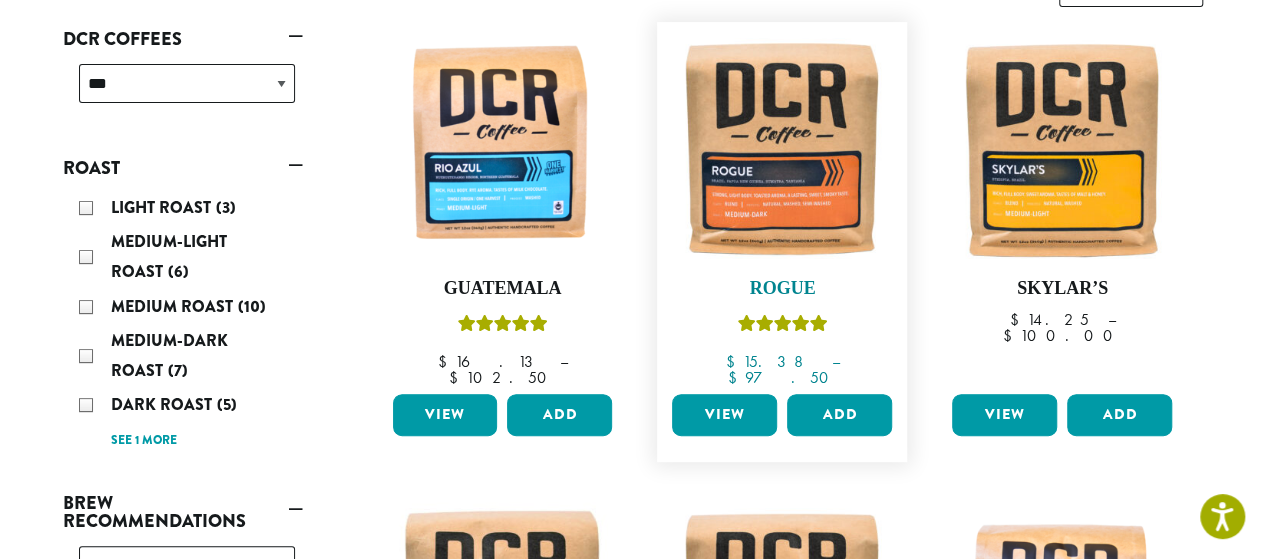 scroll, scrollTop: 316, scrollLeft: 0, axis: vertical 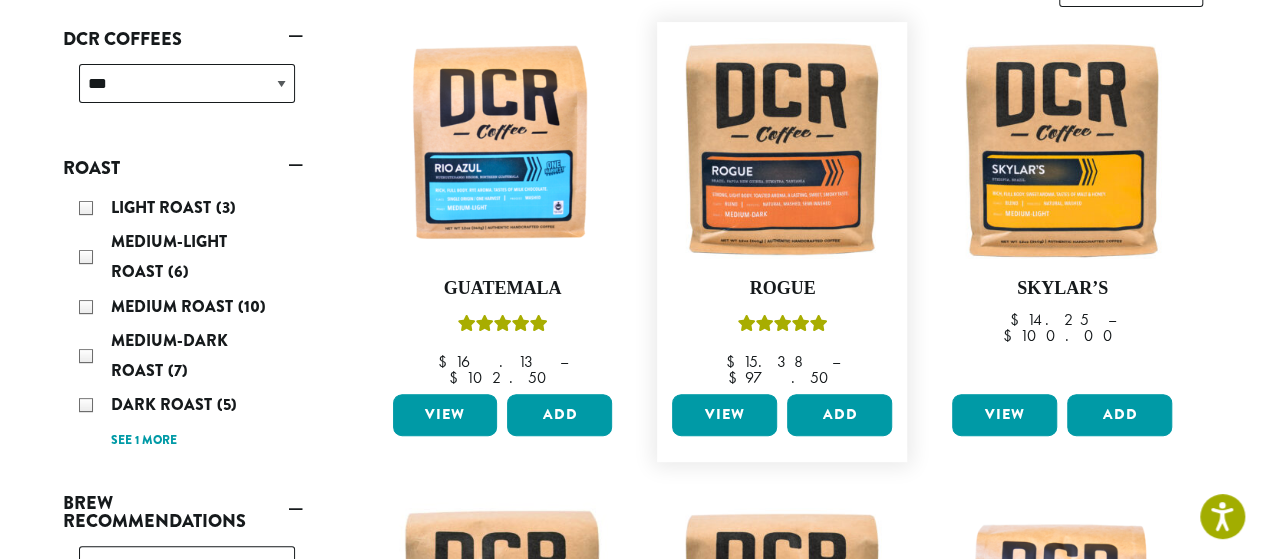click on "View" at bounding box center [724, 415] 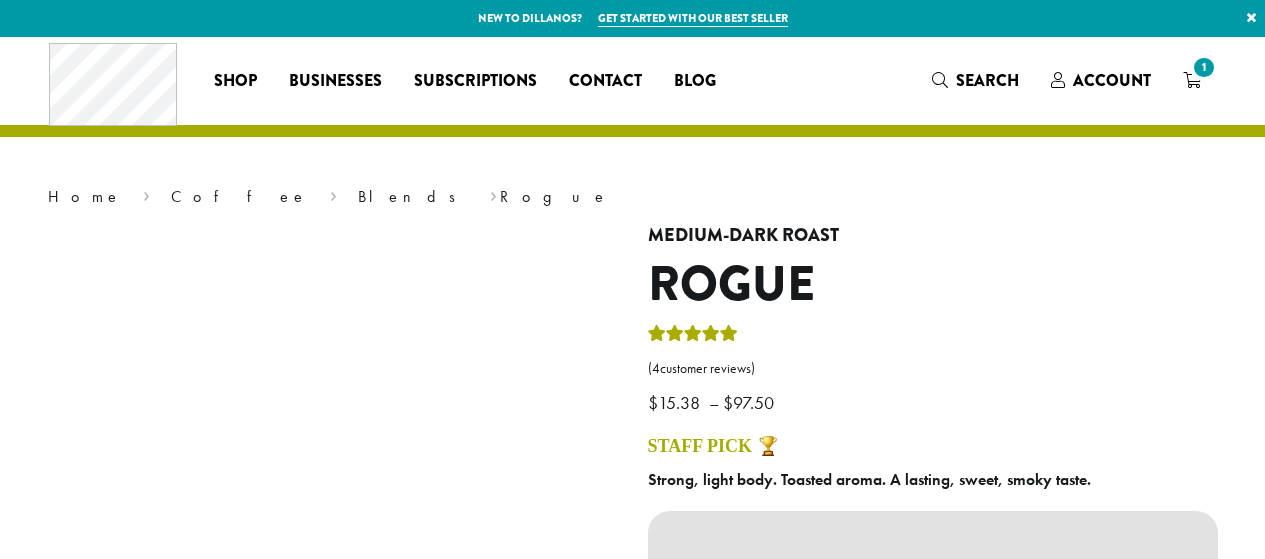 scroll, scrollTop: 0, scrollLeft: 0, axis: both 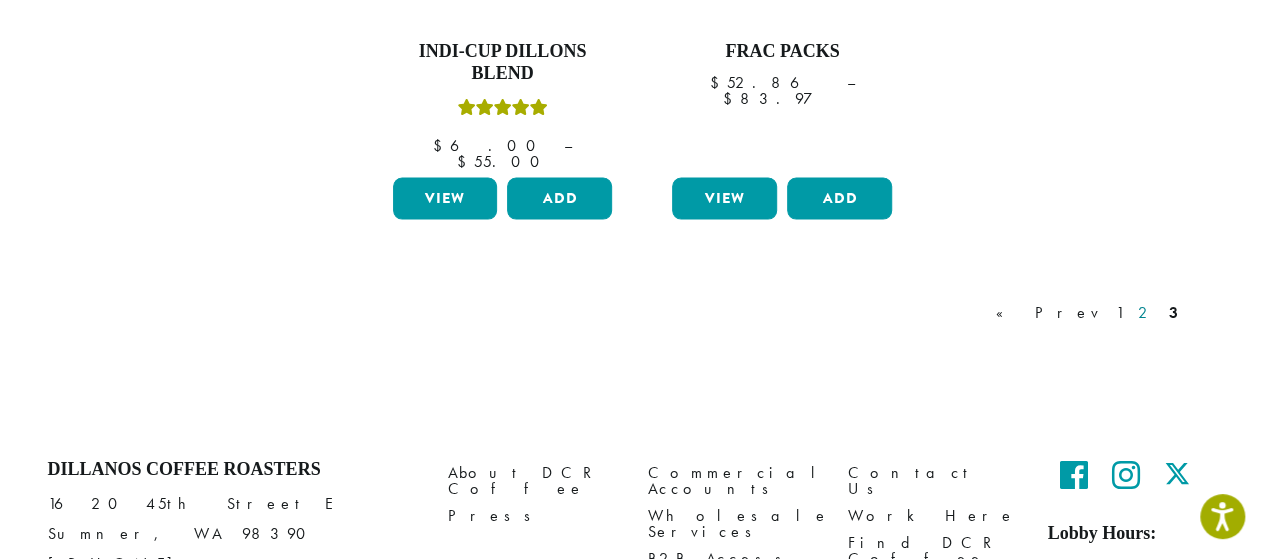 click on "2" at bounding box center [1146, 313] 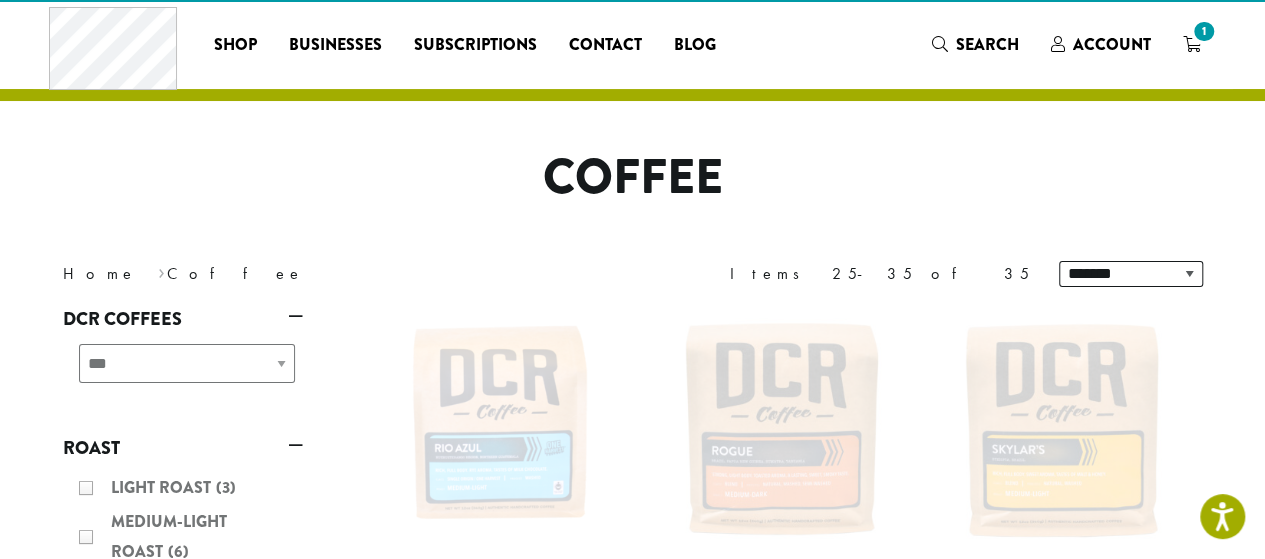 scroll, scrollTop: 34, scrollLeft: 0, axis: vertical 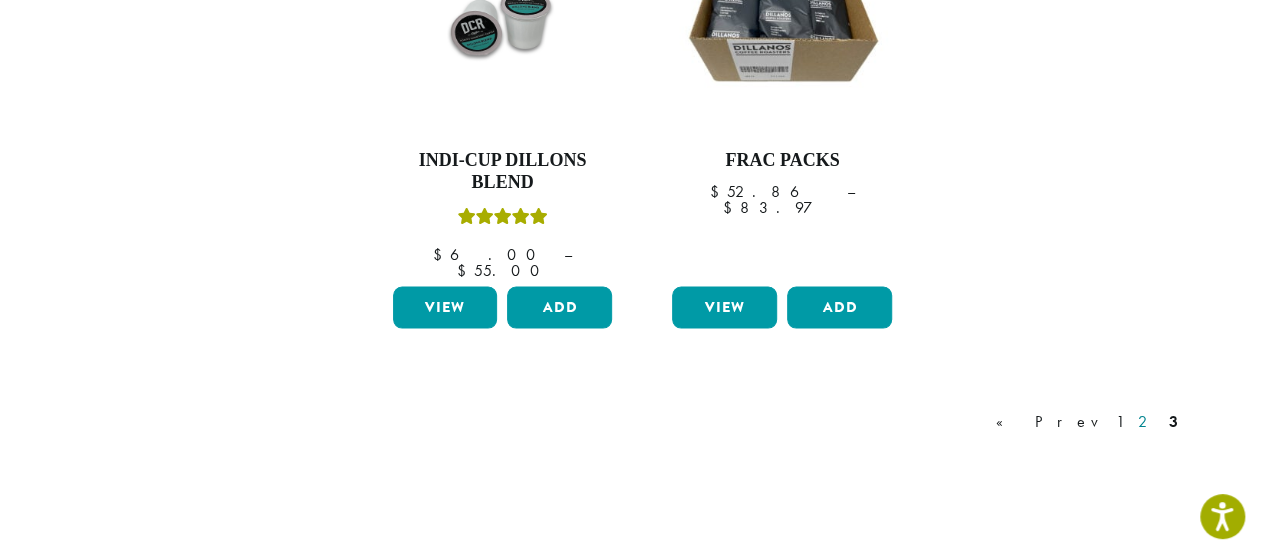 click on "2" at bounding box center (1146, 421) 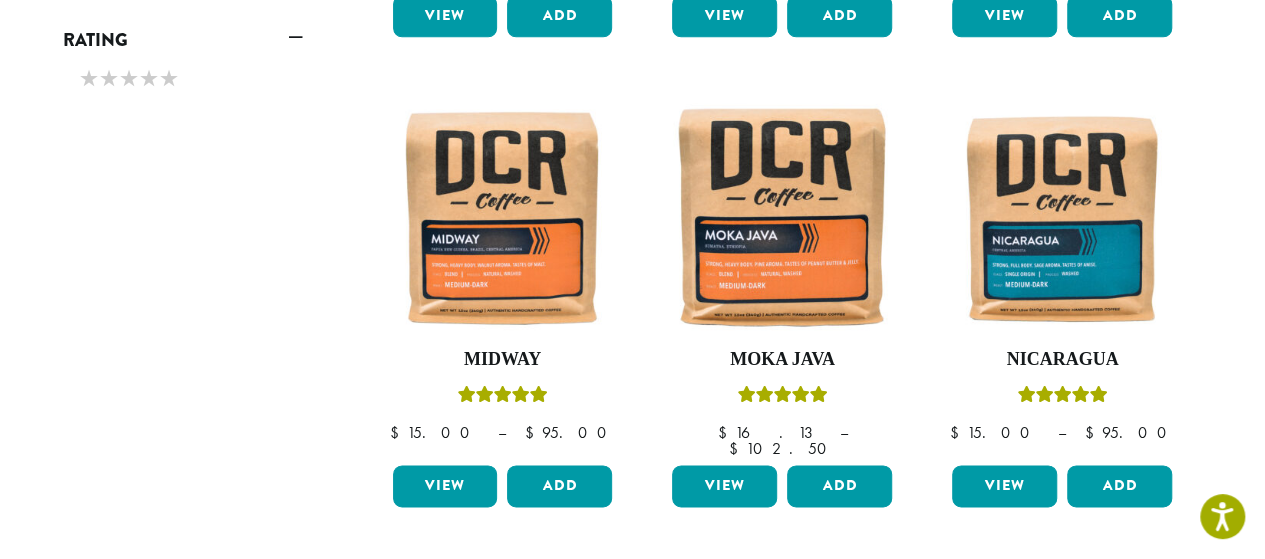 scroll, scrollTop: 1183, scrollLeft: 0, axis: vertical 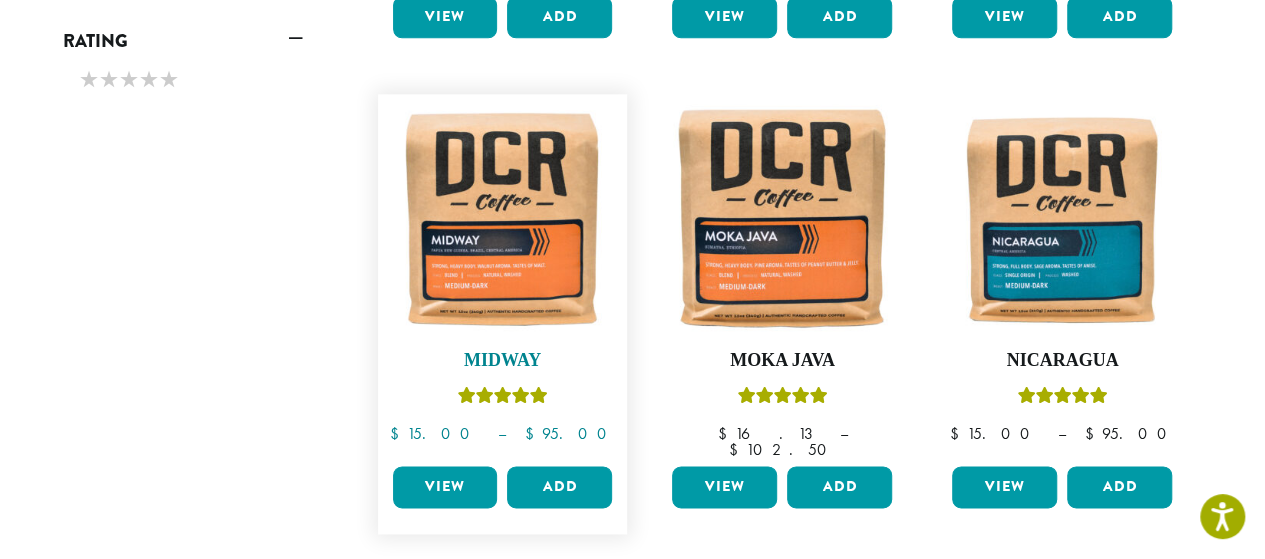 click at bounding box center [502, 219] 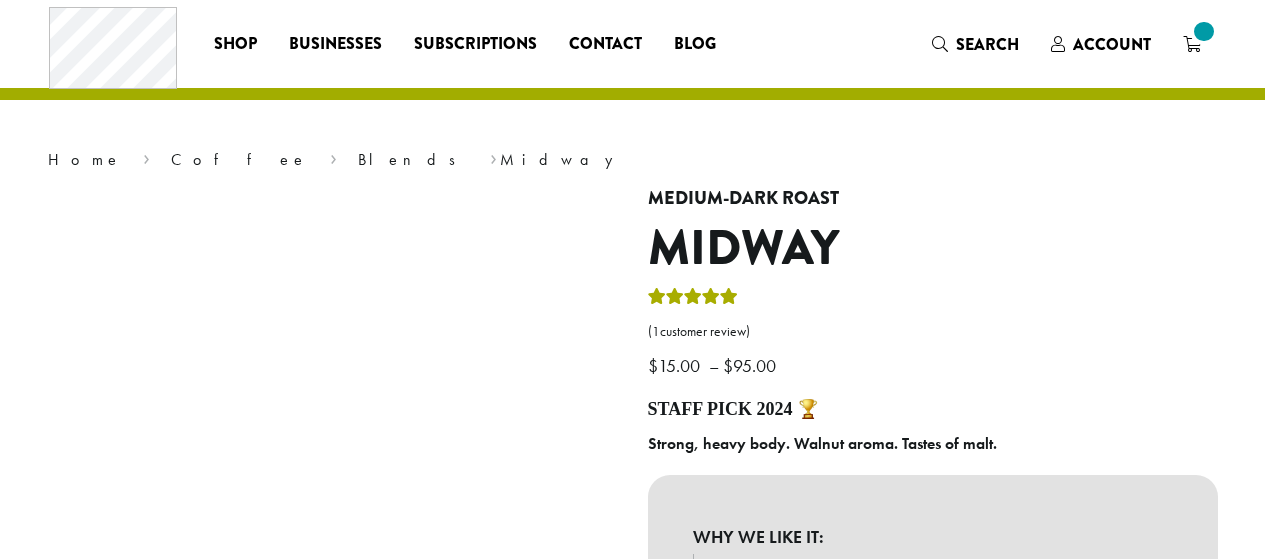 scroll, scrollTop: 0, scrollLeft: 0, axis: both 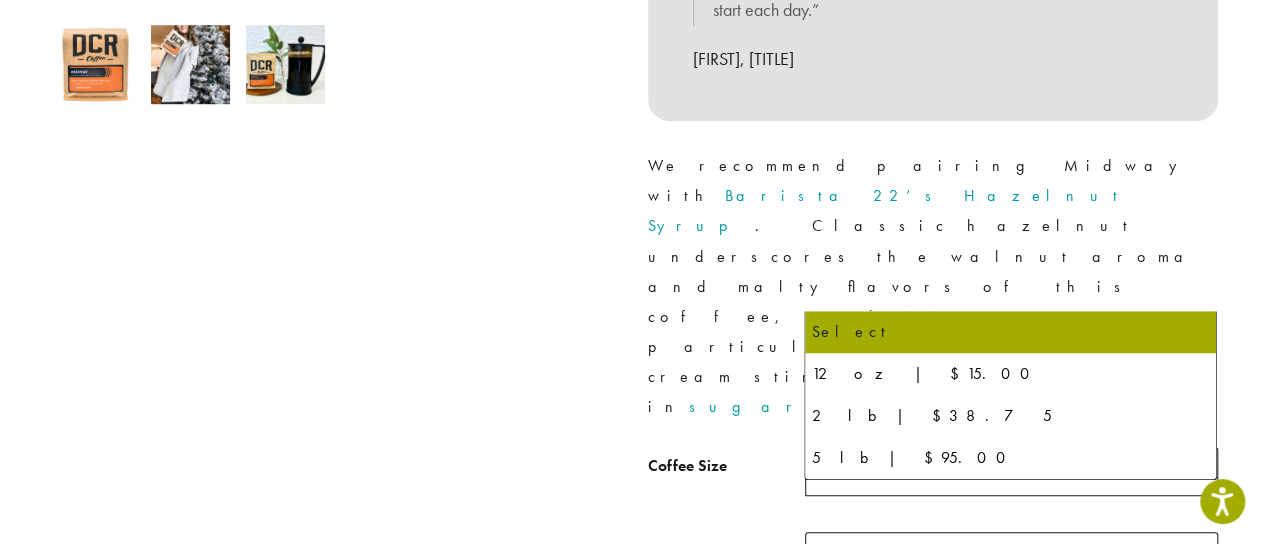 click on "Select" 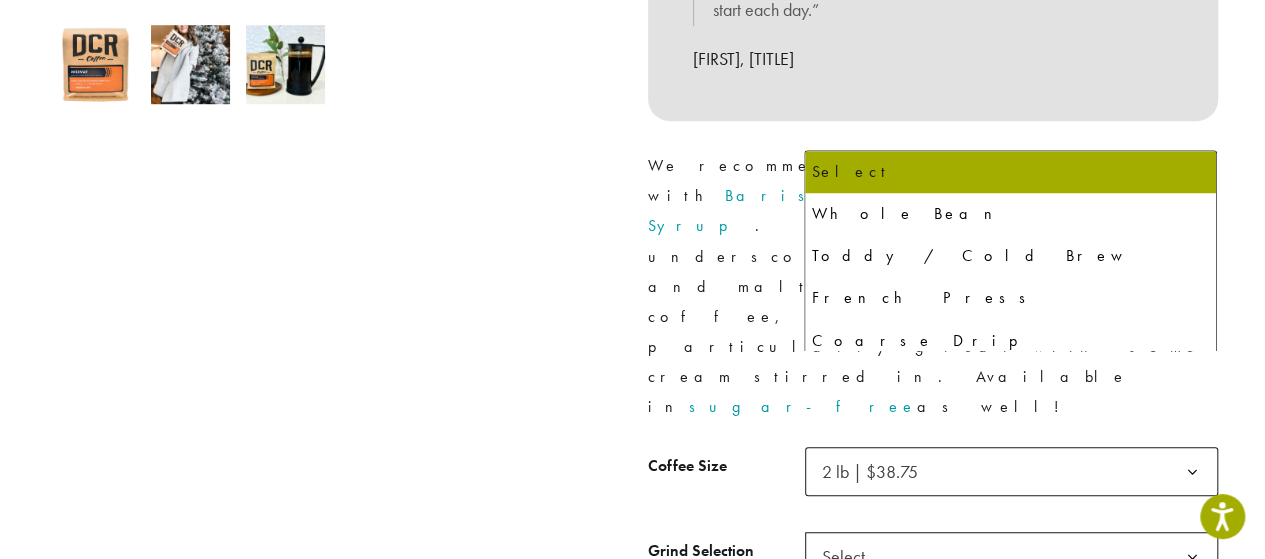 click on "Select" 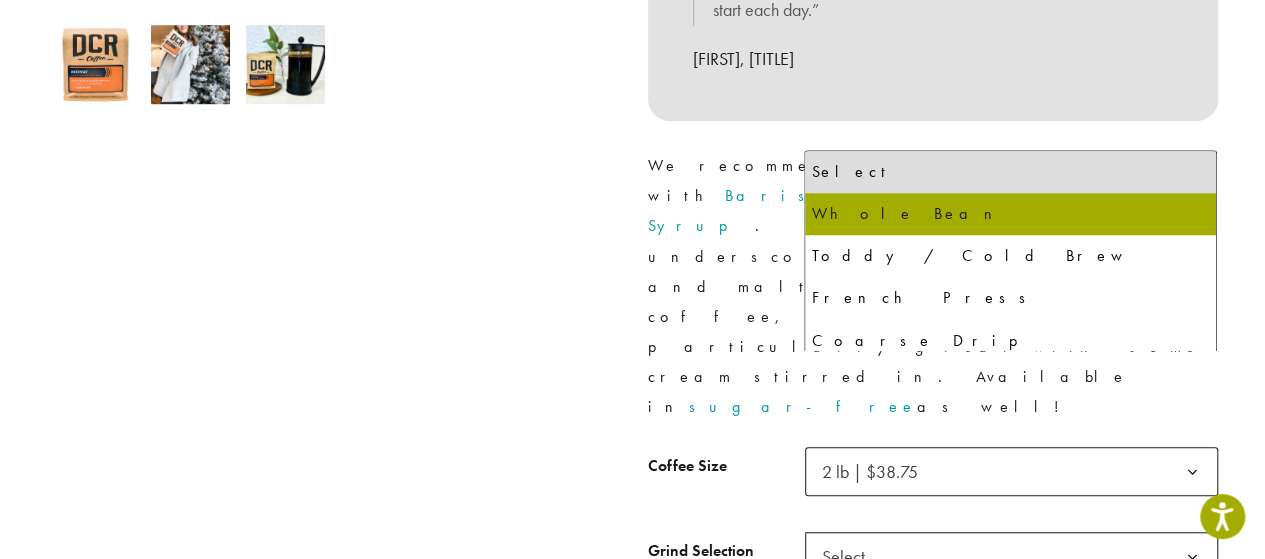 select on "**********" 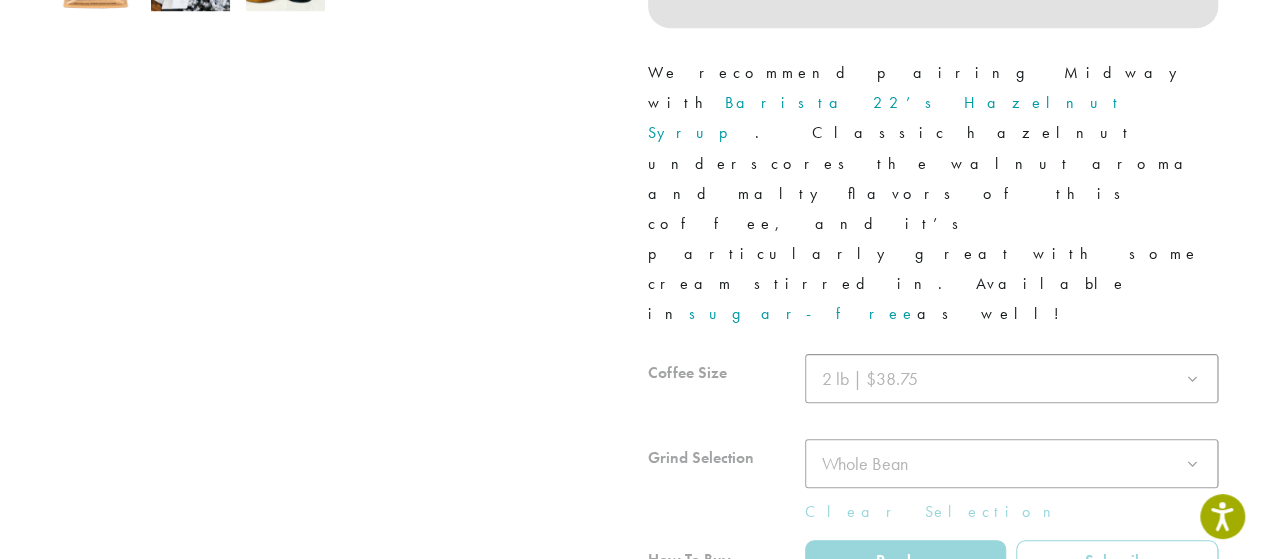 scroll, scrollTop: 802, scrollLeft: 0, axis: vertical 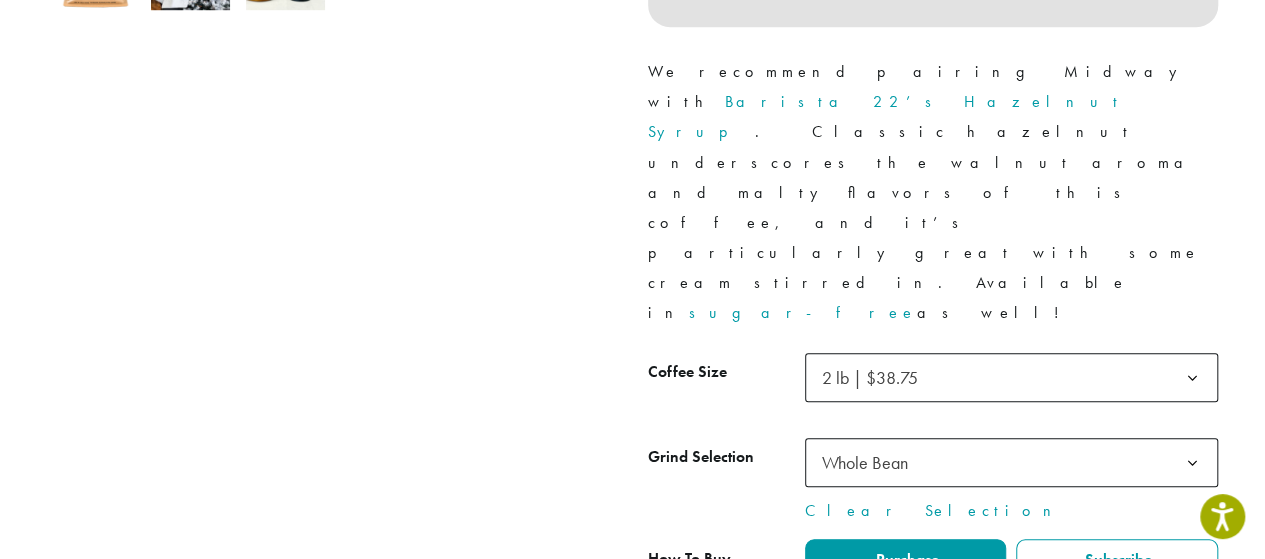 click on "Add to cart" 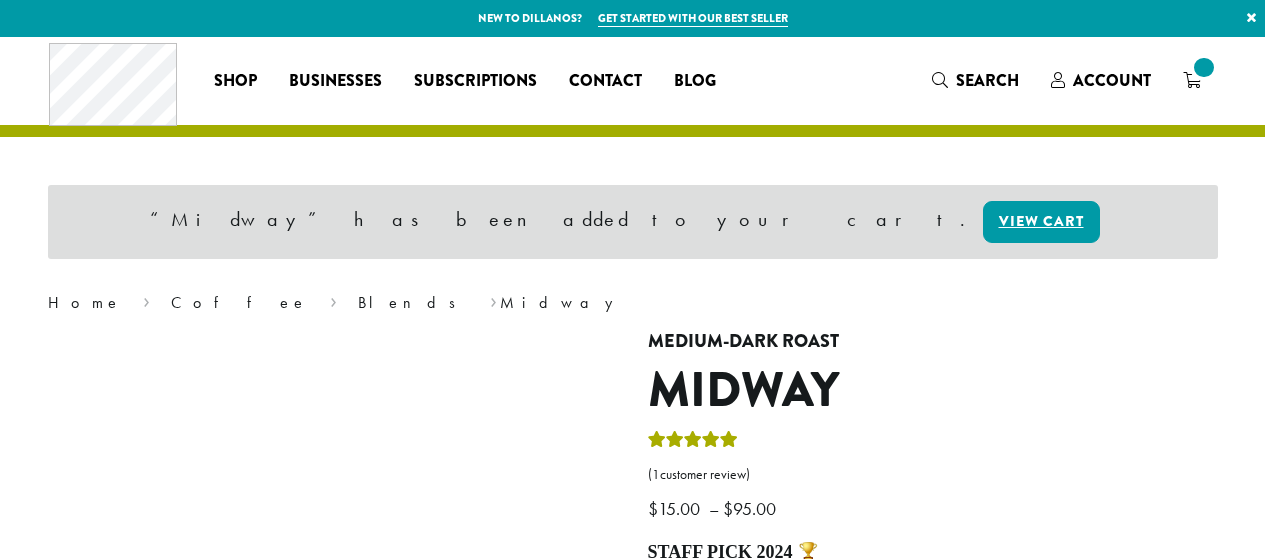 scroll, scrollTop: 0, scrollLeft: 0, axis: both 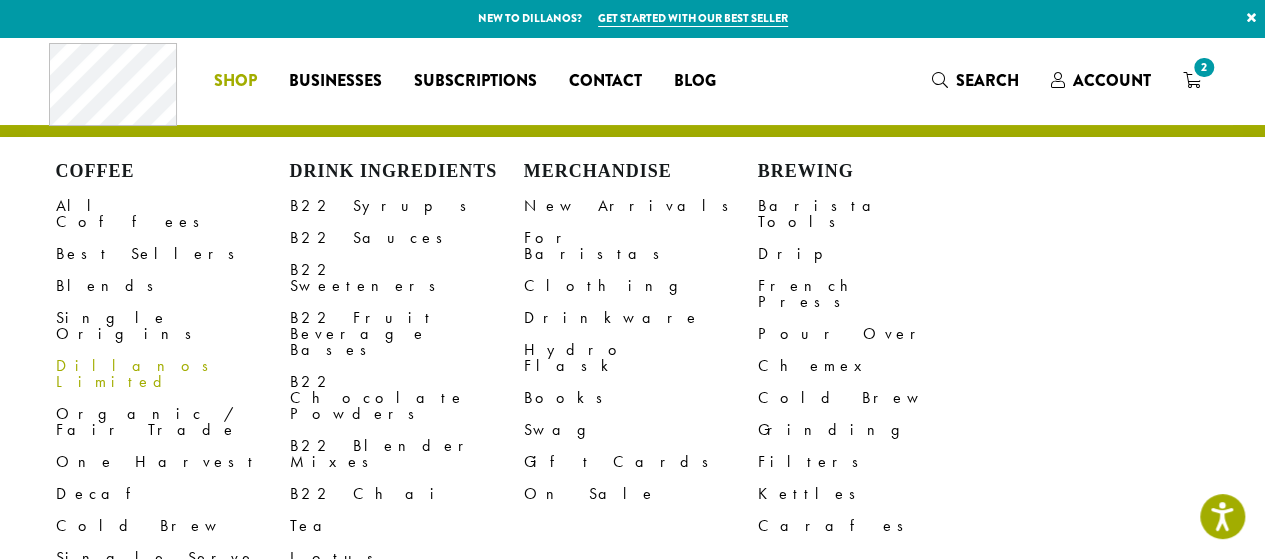 click on "Dillanos Limited" at bounding box center (173, 374) 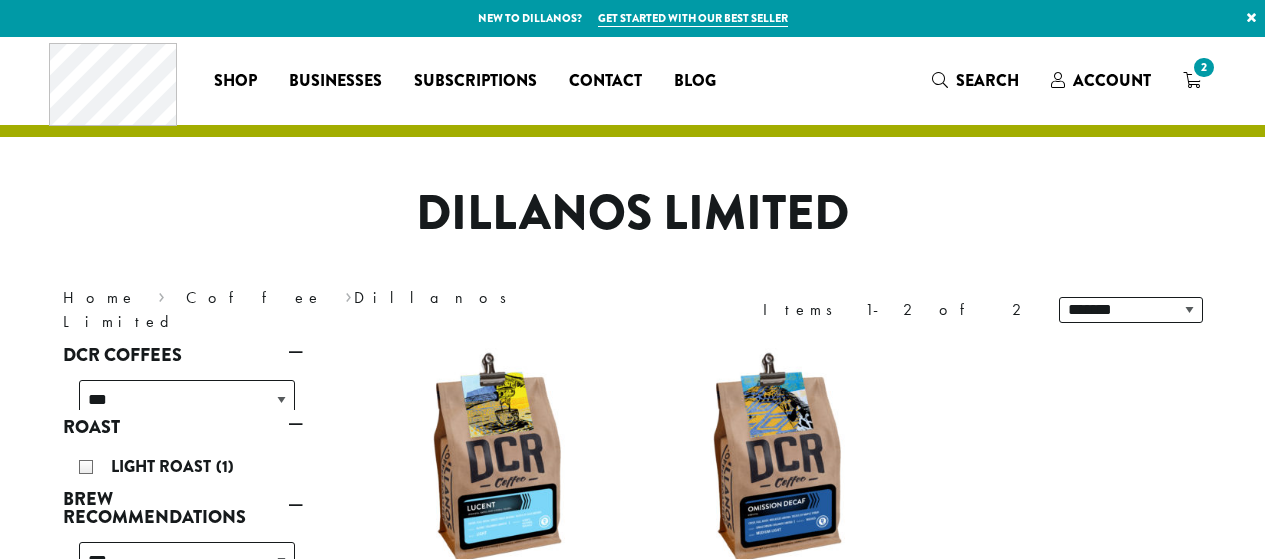 scroll, scrollTop: 0, scrollLeft: 0, axis: both 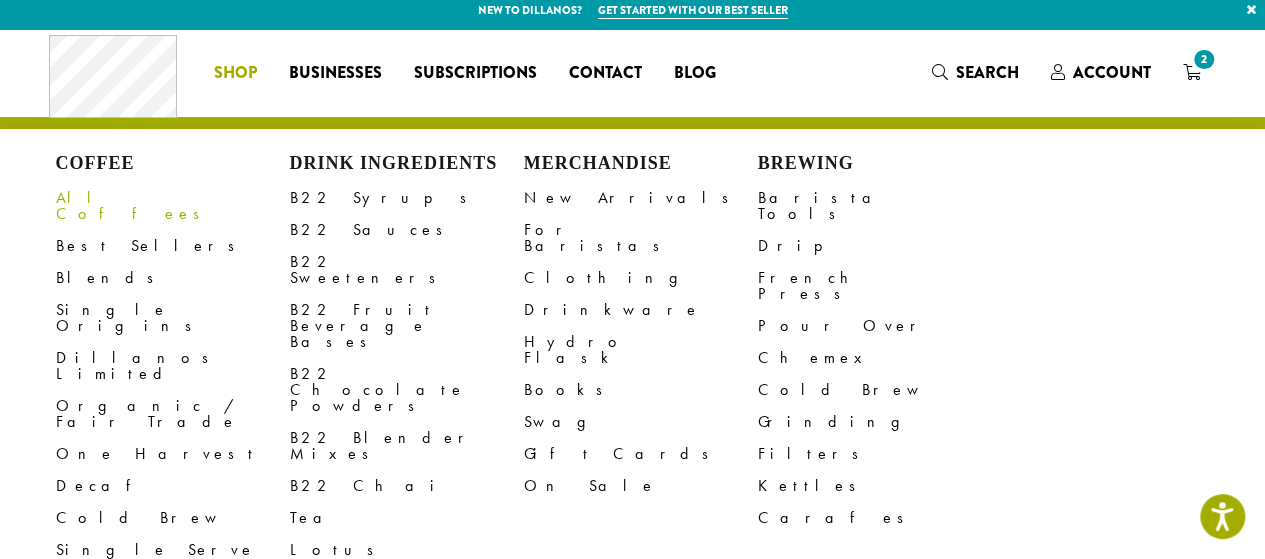 click on "All Coffees" at bounding box center (173, 206) 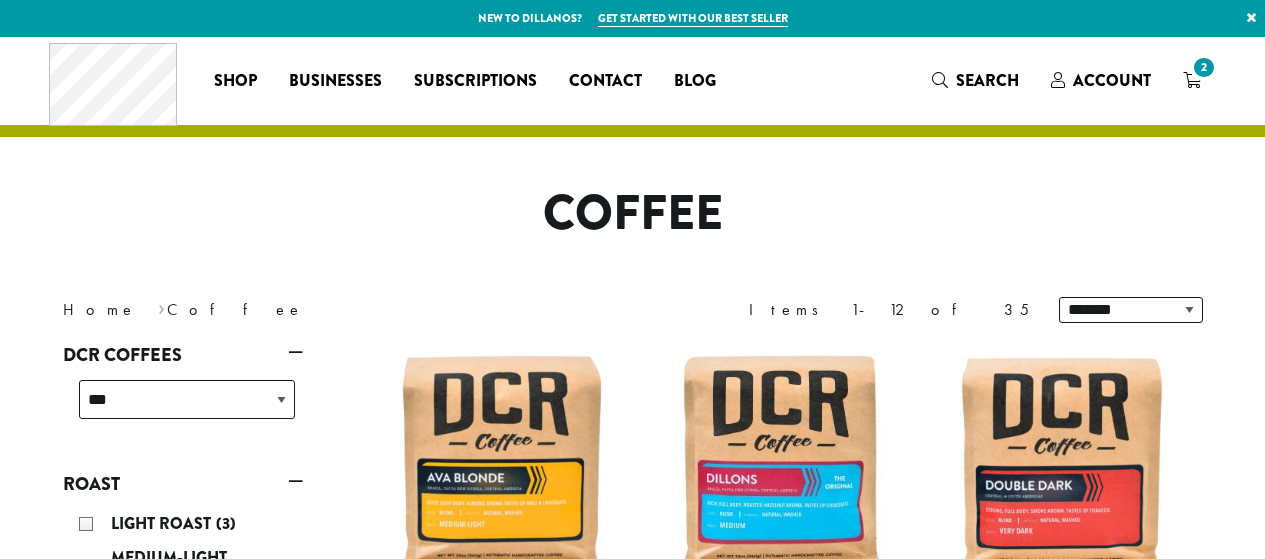 scroll, scrollTop: 0, scrollLeft: 0, axis: both 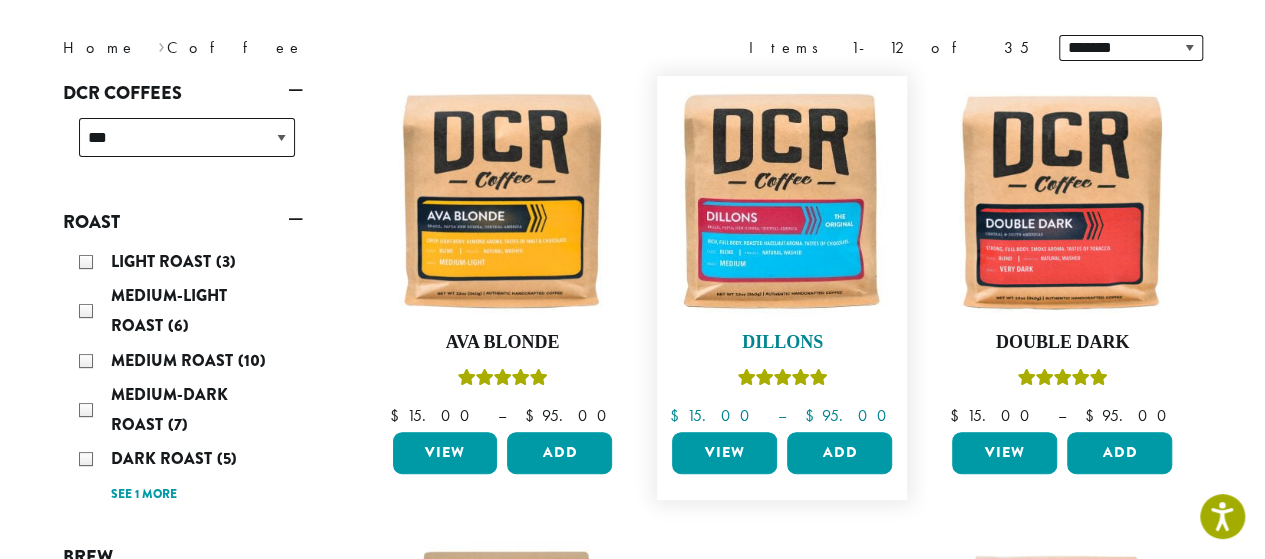 click on "Dillons" at bounding box center (782, 343) 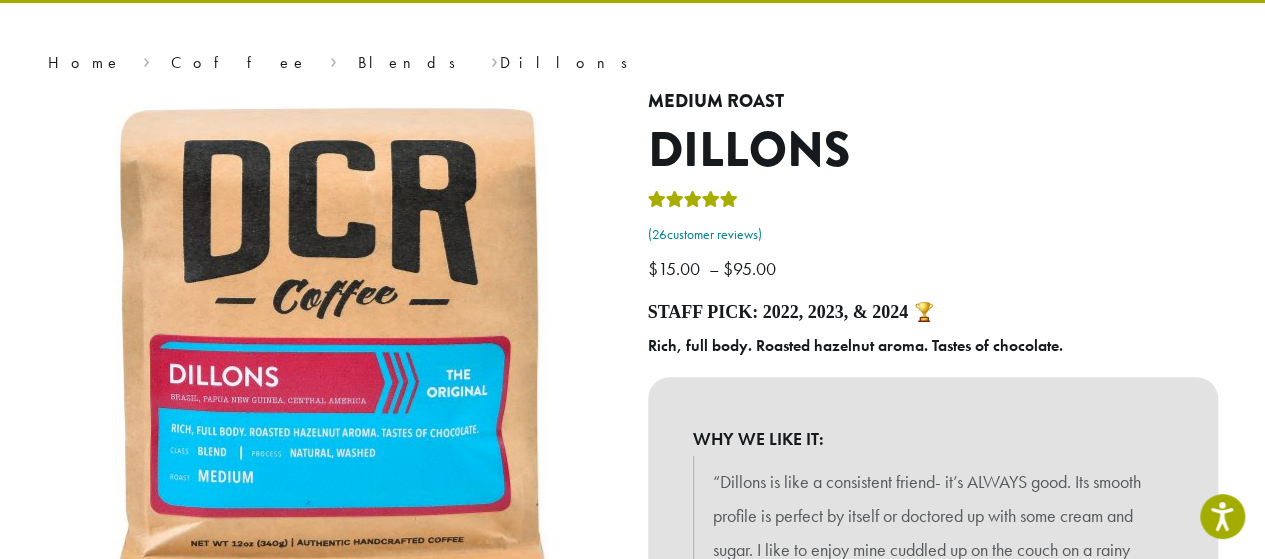 scroll, scrollTop: 183, scrollLeft: 0, axis: vertical 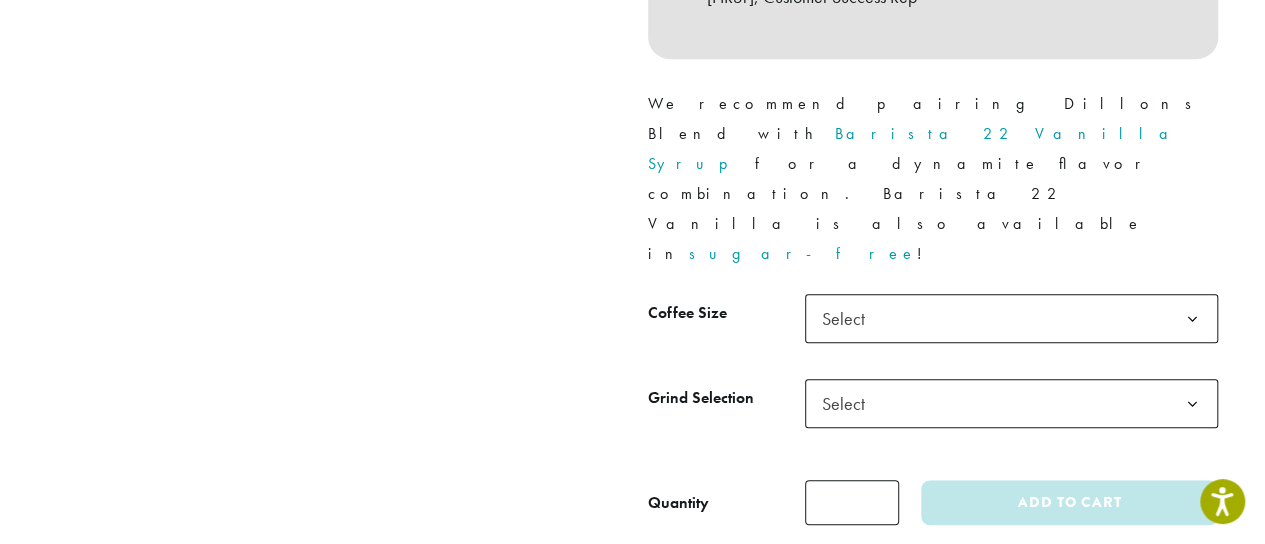 click on "Select" 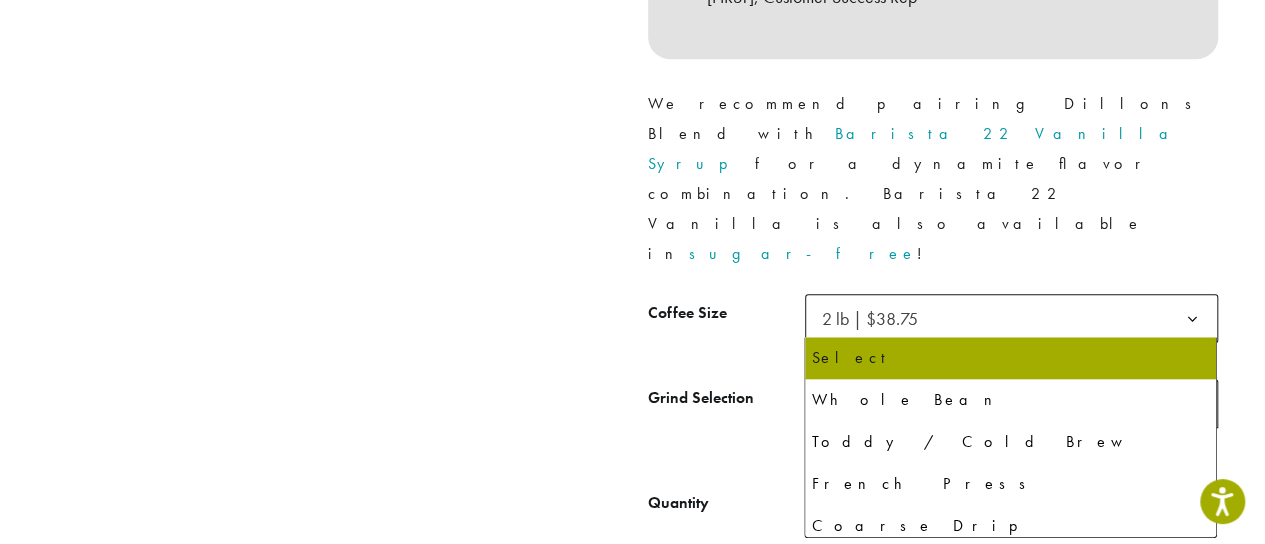 click on "Select" 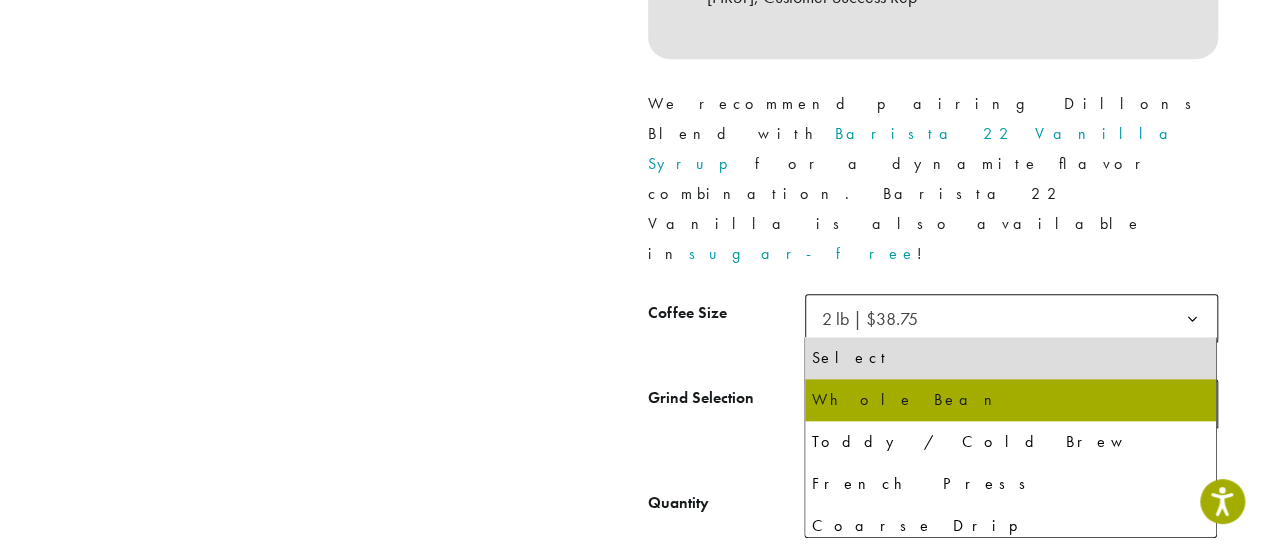 select on "**********" 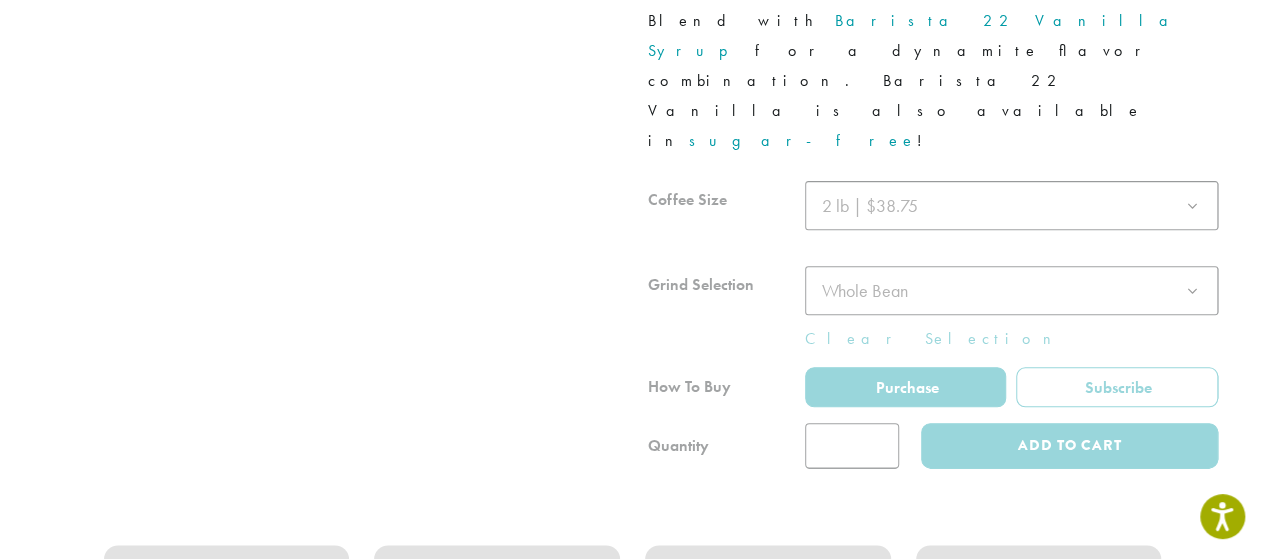 scroll, scrollTop: 968, scrollLeft: 0, axis: vertical 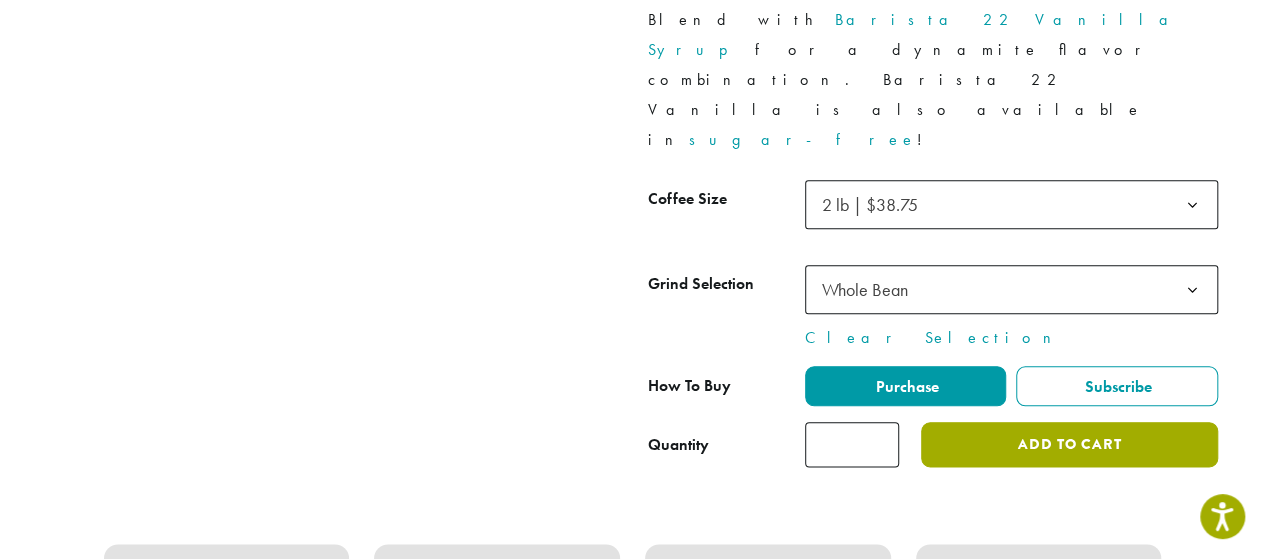 click on "Add to cart" 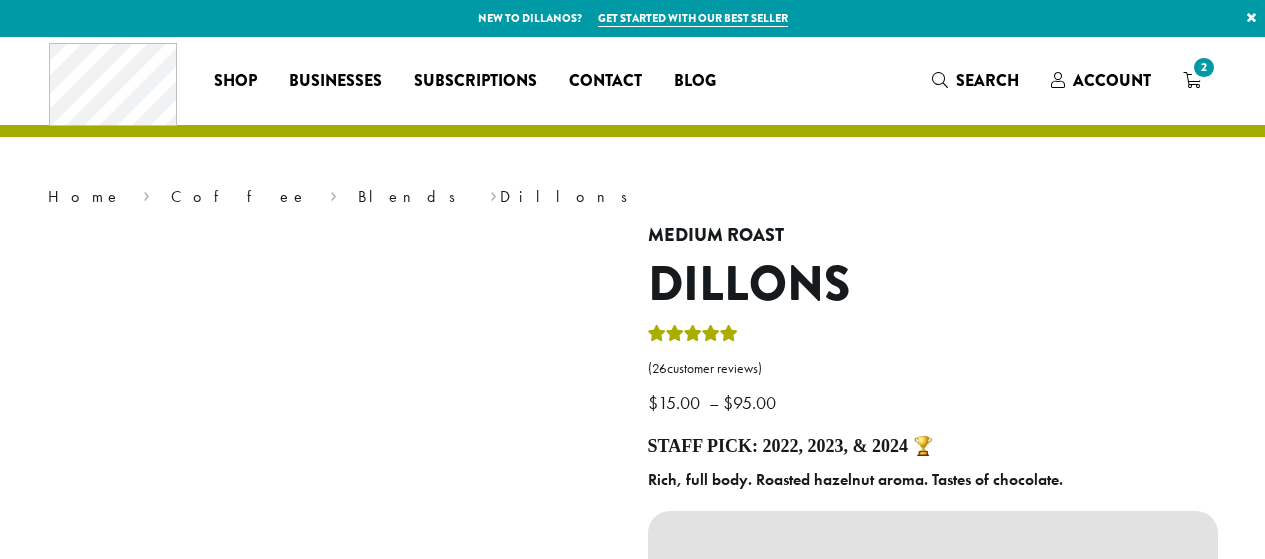 scroll, scrollTop: 0, scrollLeft: 0, axis: both 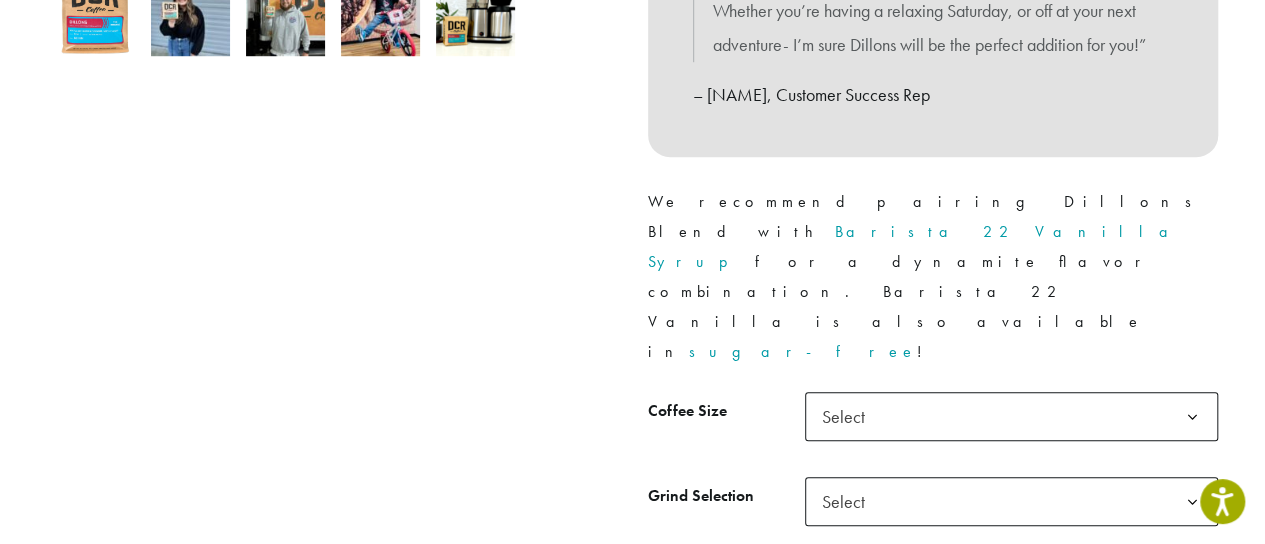 click on "Select" 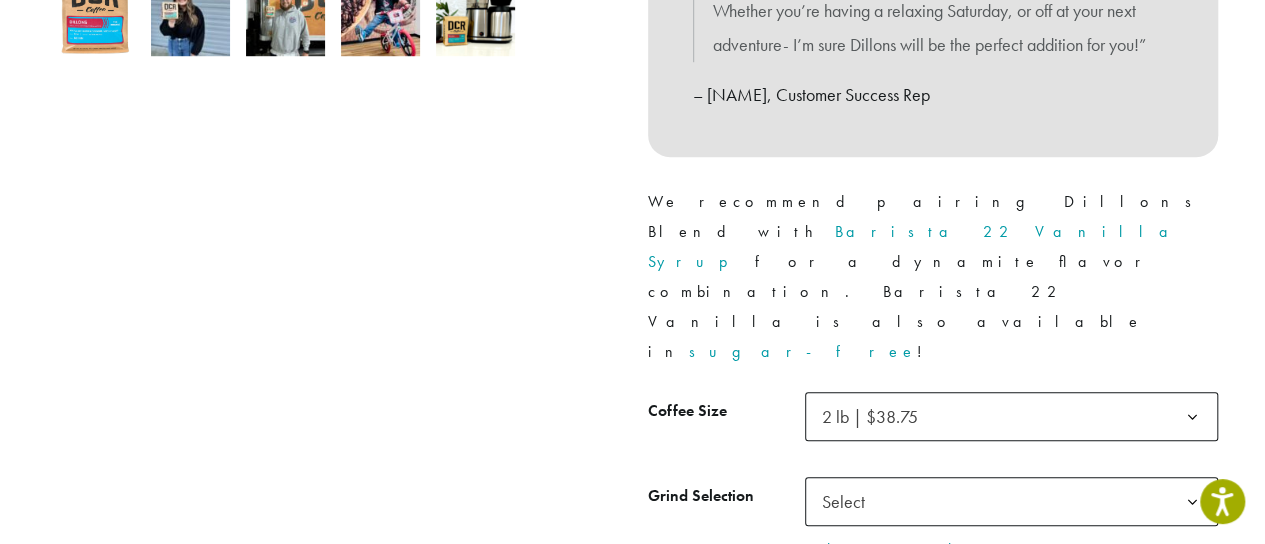 click on "Select" 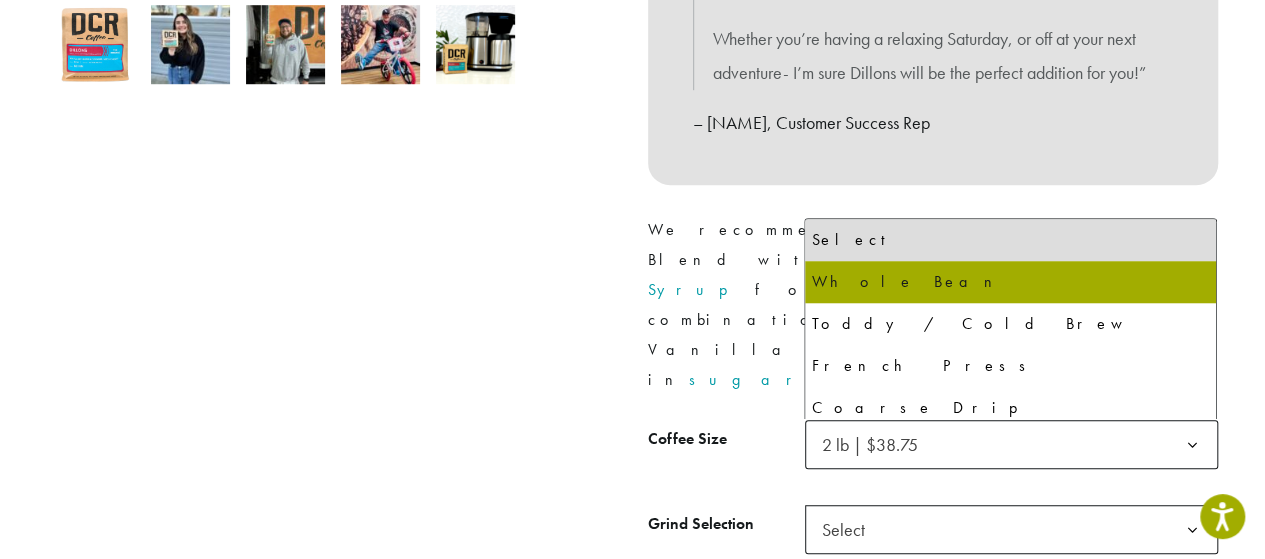 select on "**********" 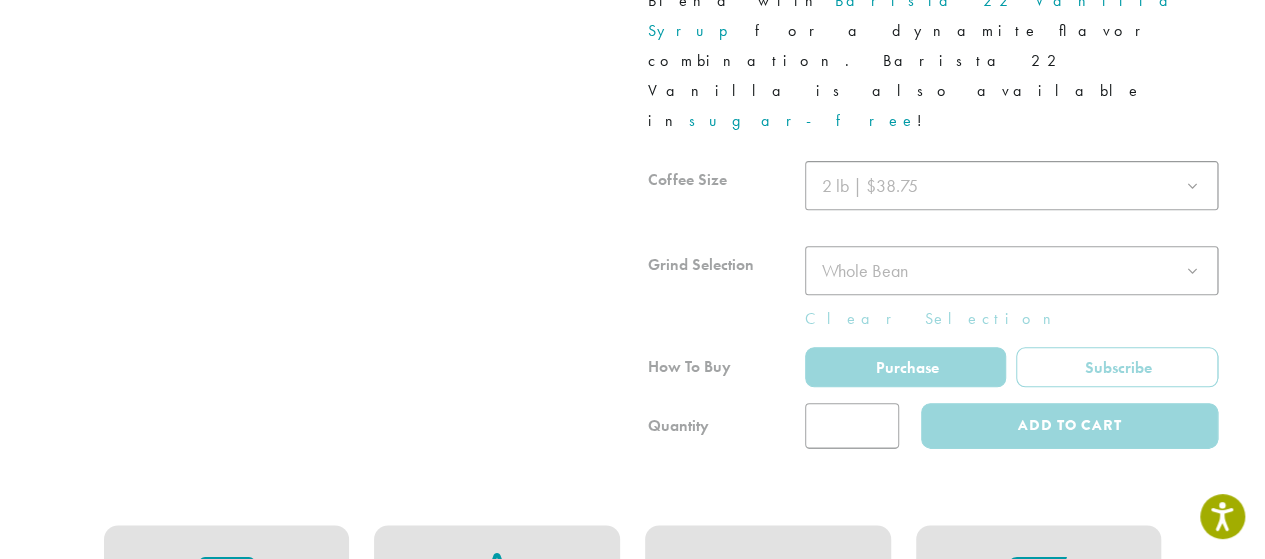 scroll, scrollTop: 988, scrollLeft: 0, axis: vertical 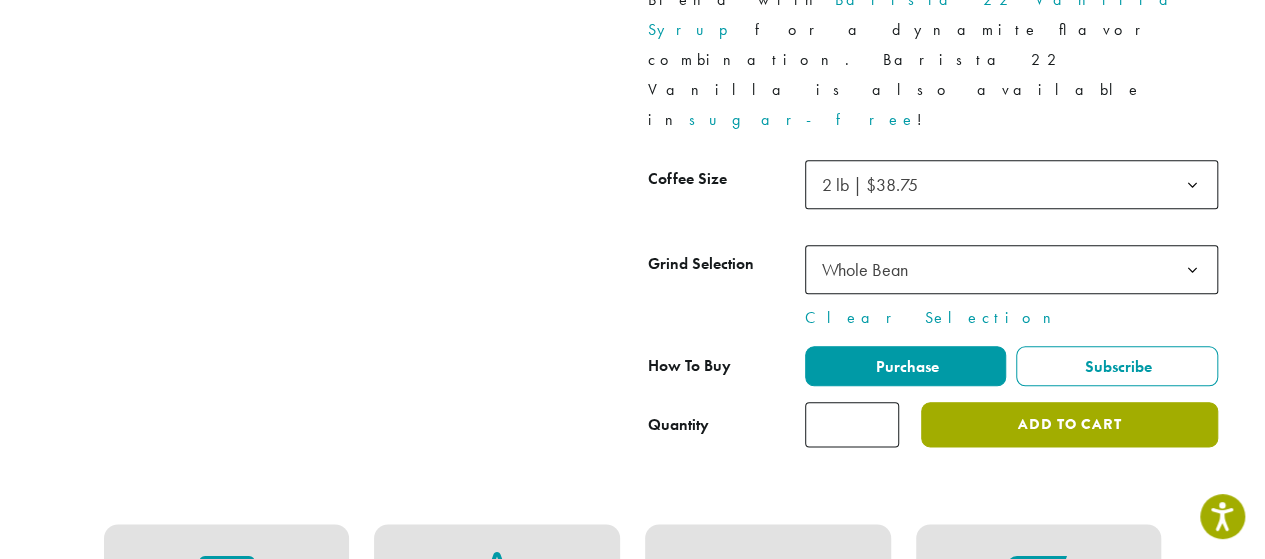 click on "Add to cart" 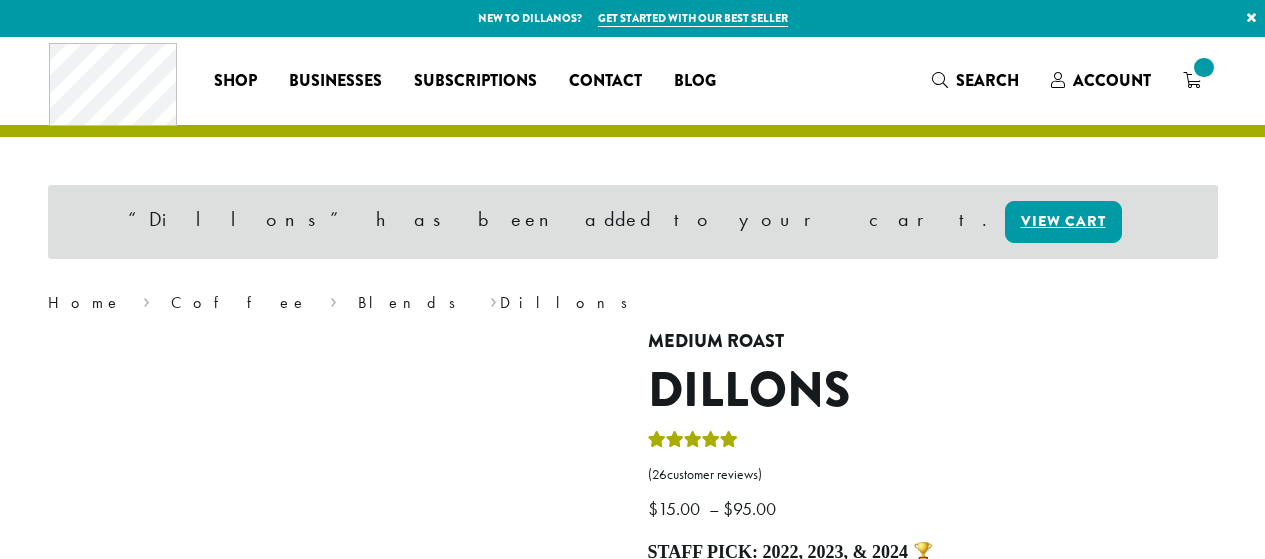 scroll, scrollTop: 0, scrollLeft: 0, axis: both 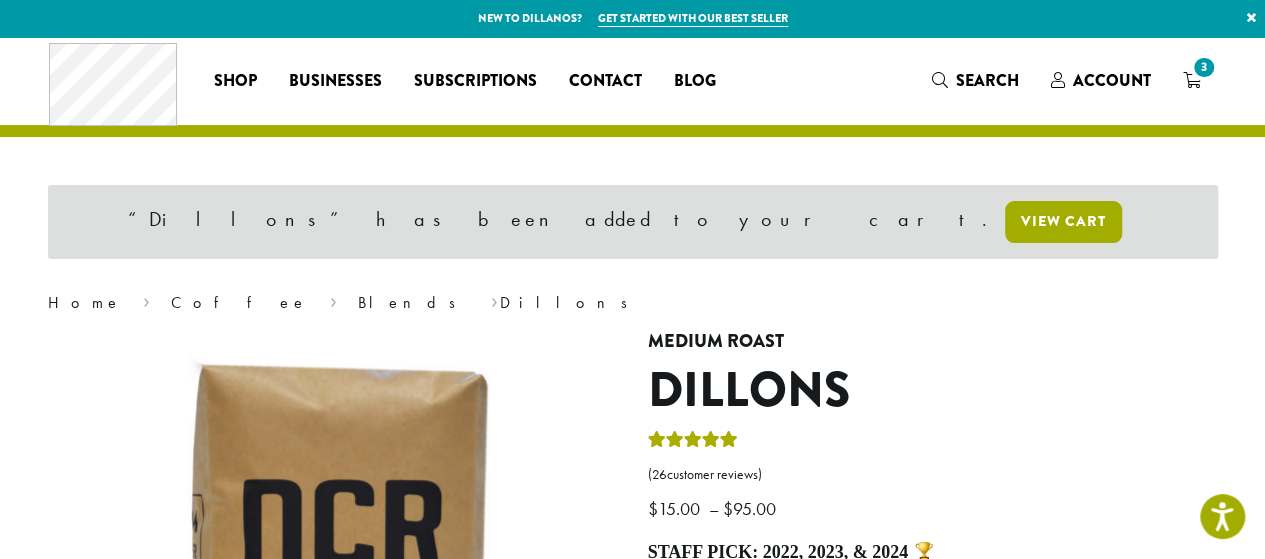 click on "View cart" at bounding box center [1063, 222] 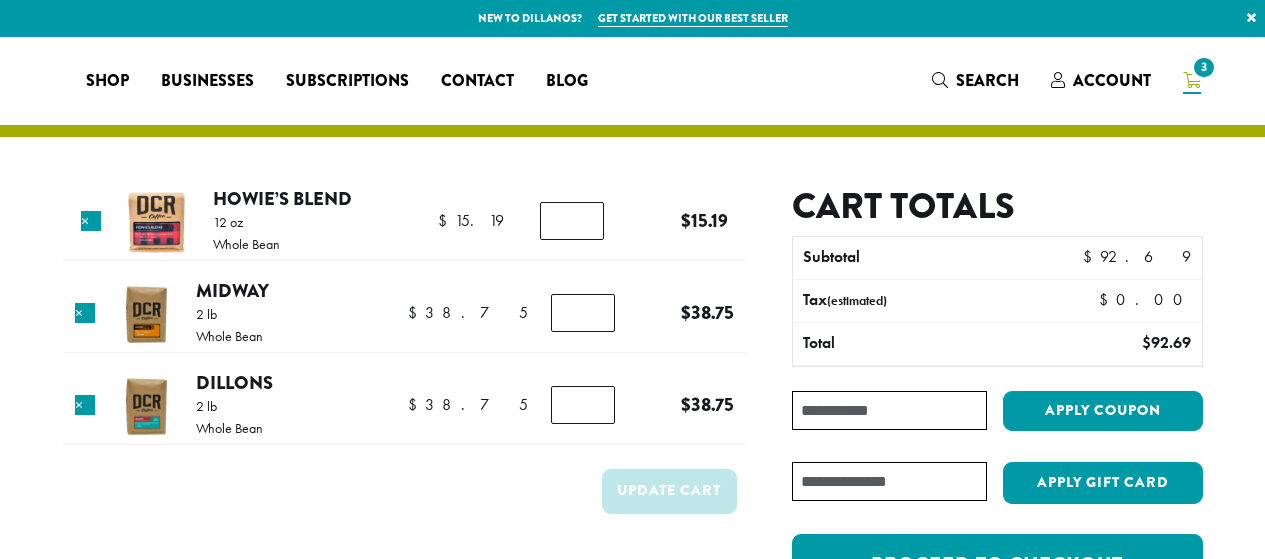 scroll, scrollTop: 0, scrollLeft: 0, axis: both 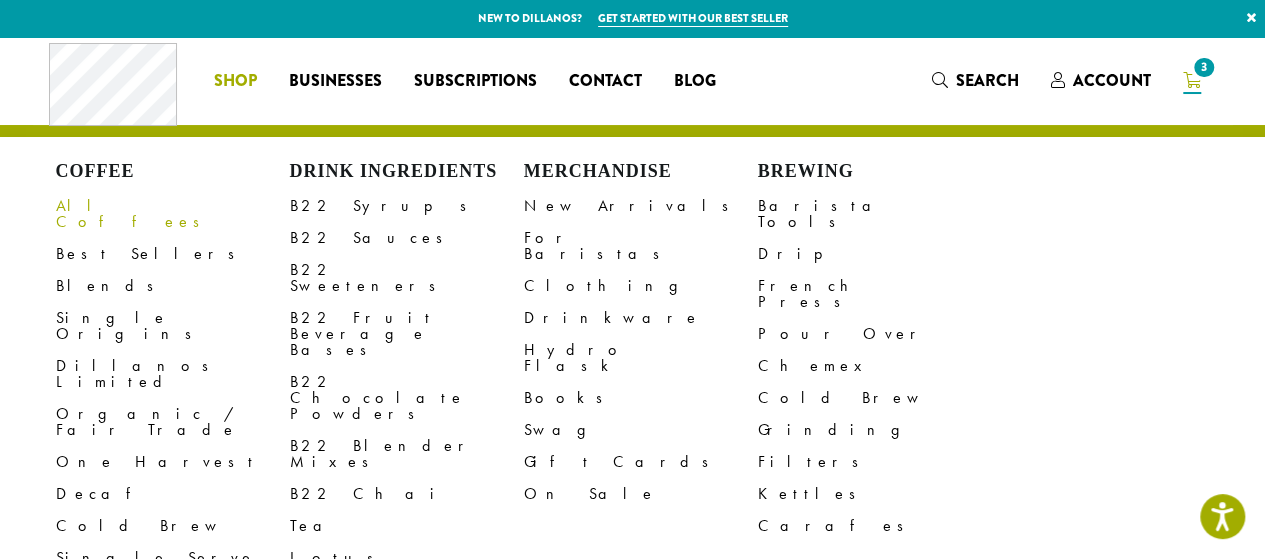 click on "All Coffees" at bounding box center [173, 214] 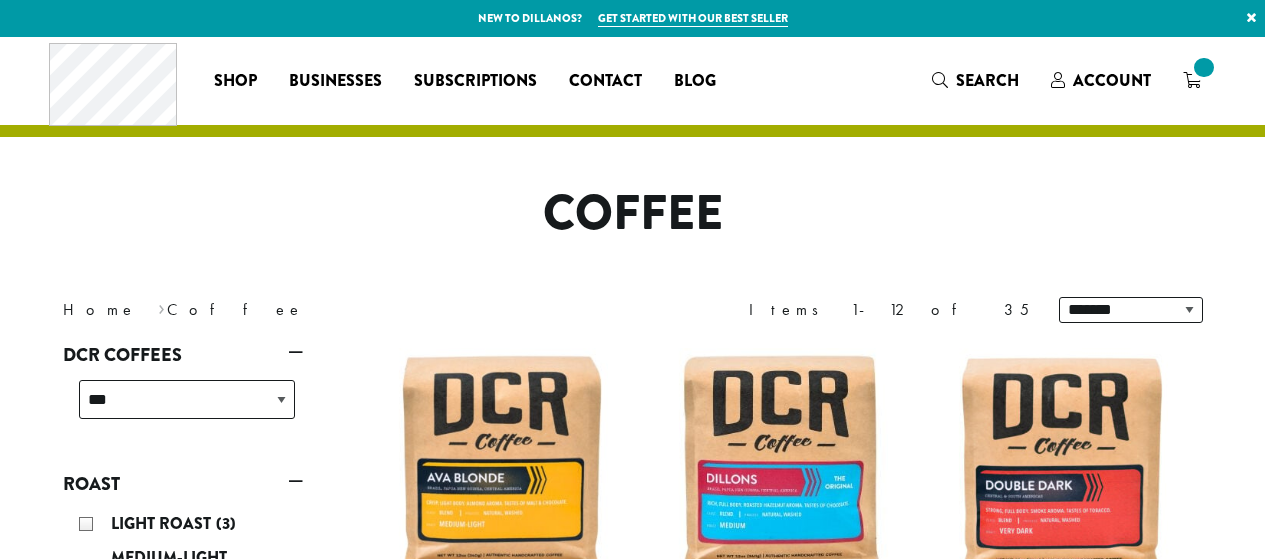scroll, scrollTop: 0, scrollLeft: 0, axis: both 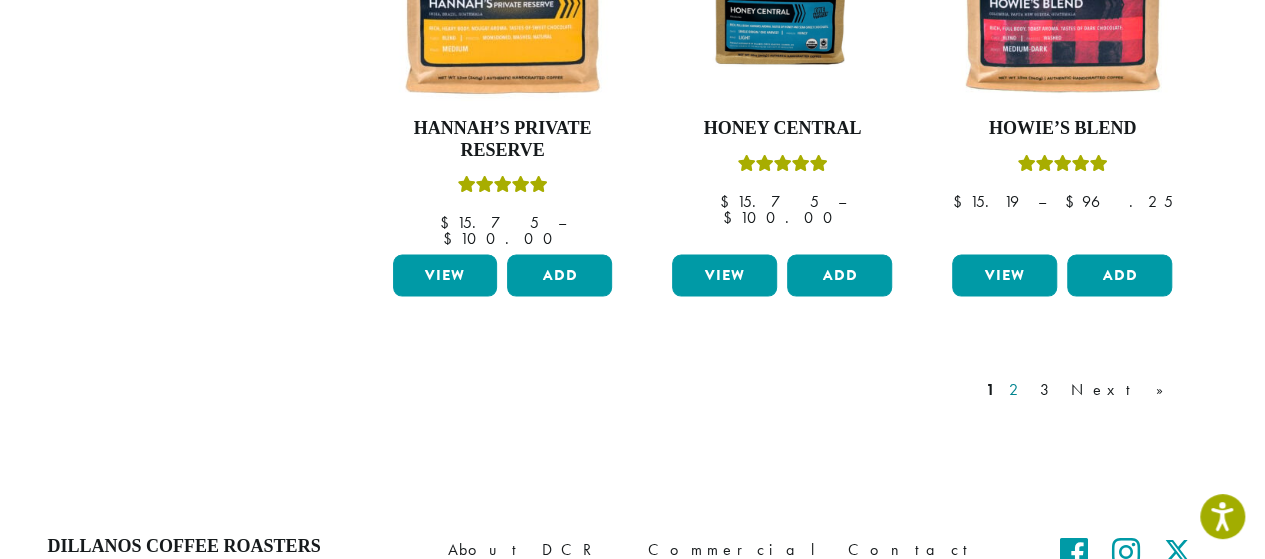 click on "2" at bounding box center [1017, 389] 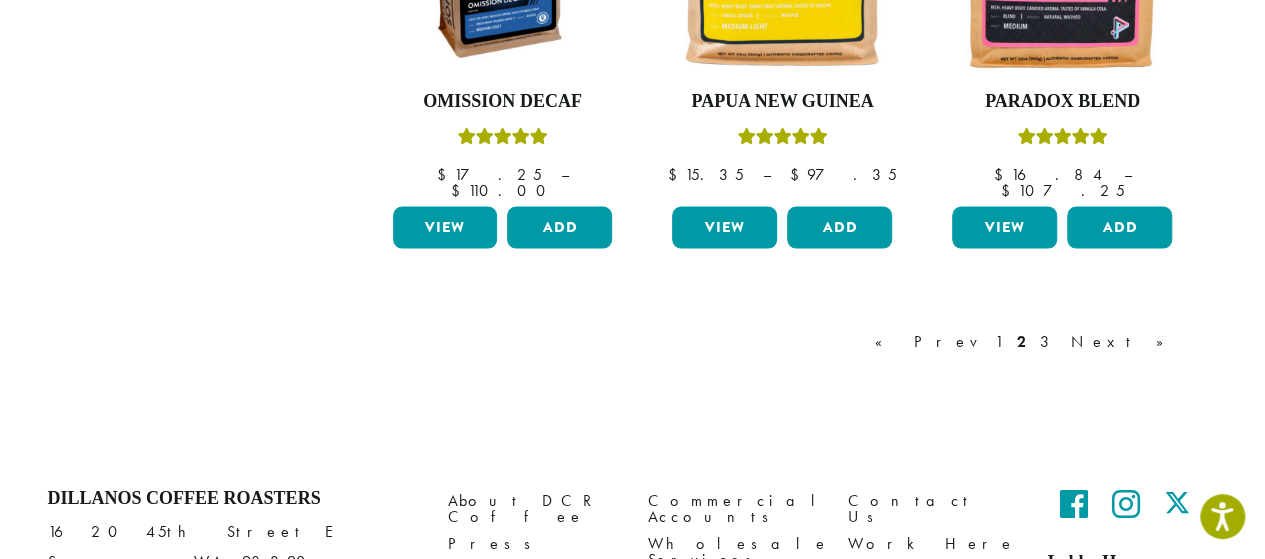 scroll, scrollTop: 1912, scrollLeft: 0, axis: vertical 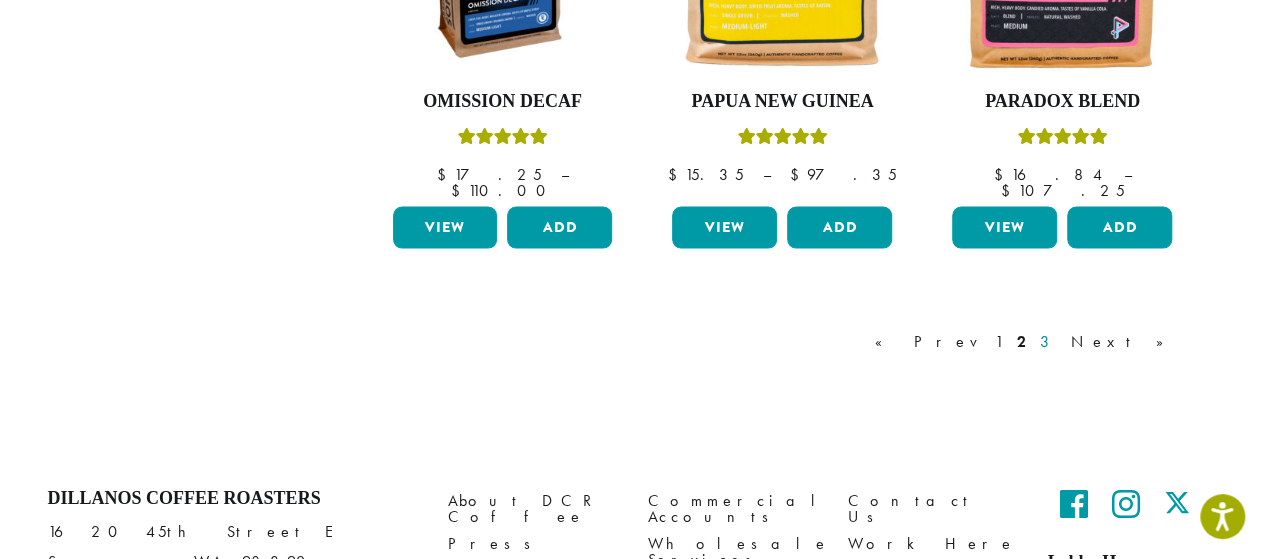 click on "3" at bounding box center [1048, 342] 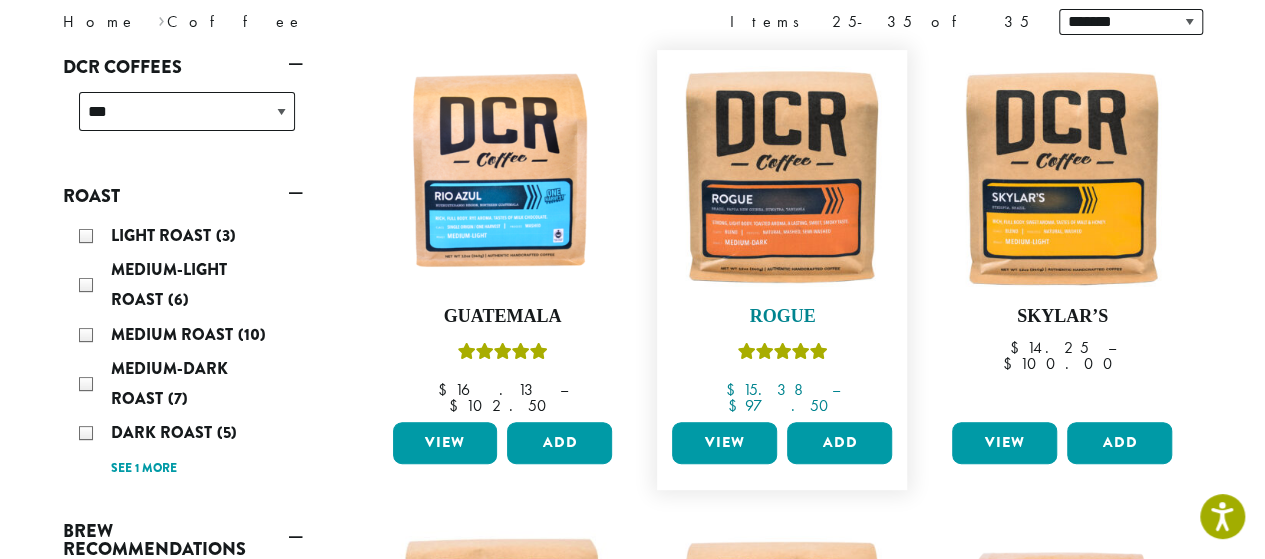 scroll, scrollTop: 290, scrollLeft: 0, axis: vertical 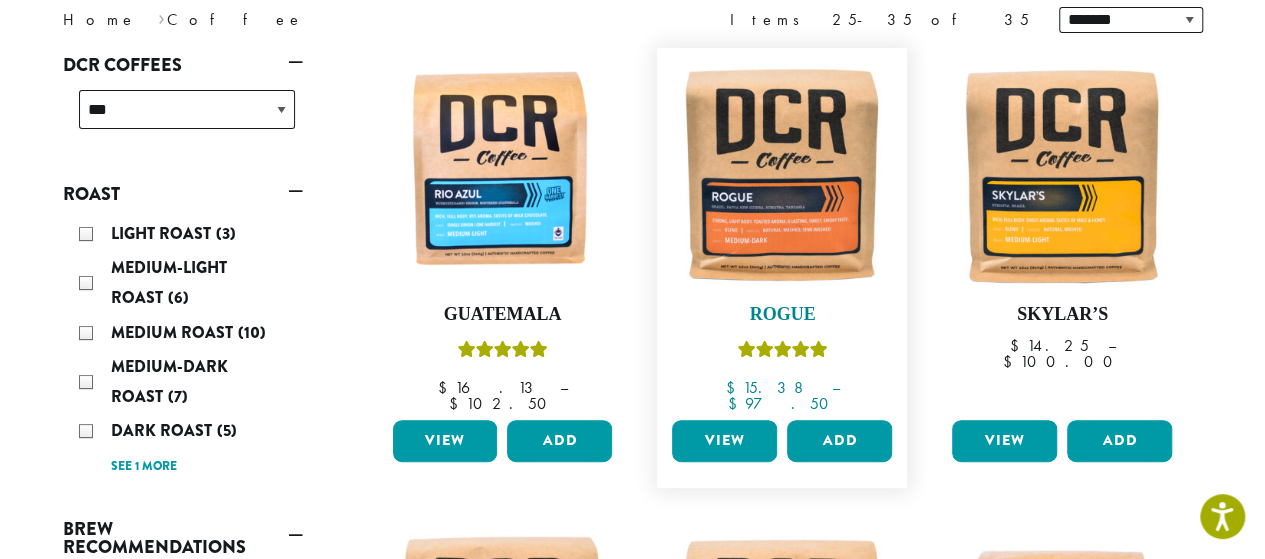 click on "Rogue
$ 15.38   –   $ 97.50 Price range: $15.38 through $97.50" at bounding box center (782, 235) 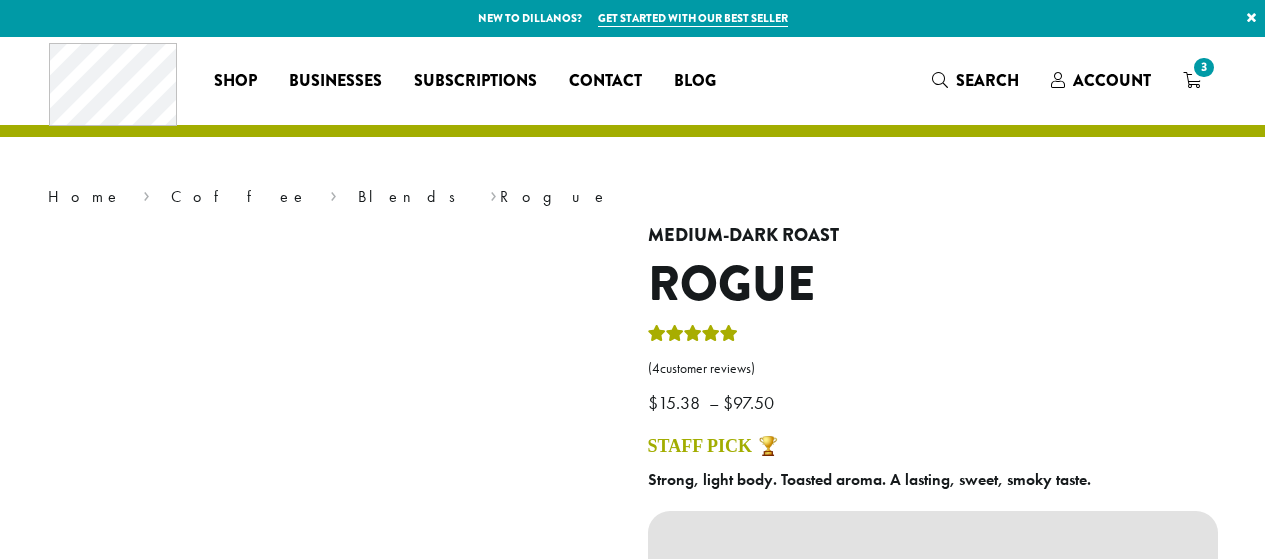 scroll, scrollTop: 0, scrollLeft: 0, axis: both 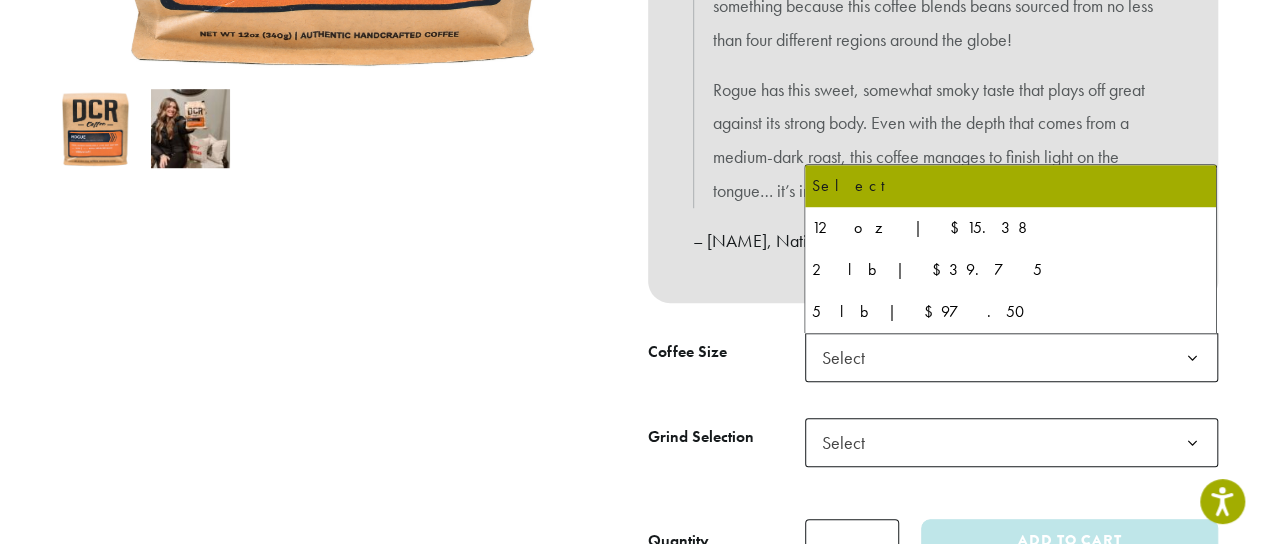 click on "Select" 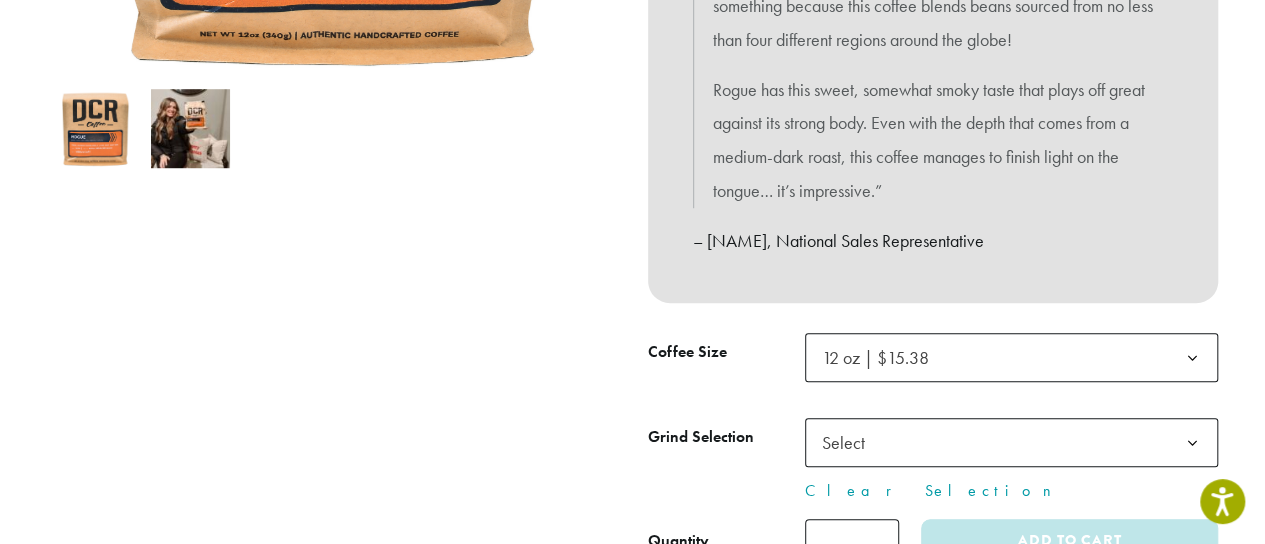 click on "Select" 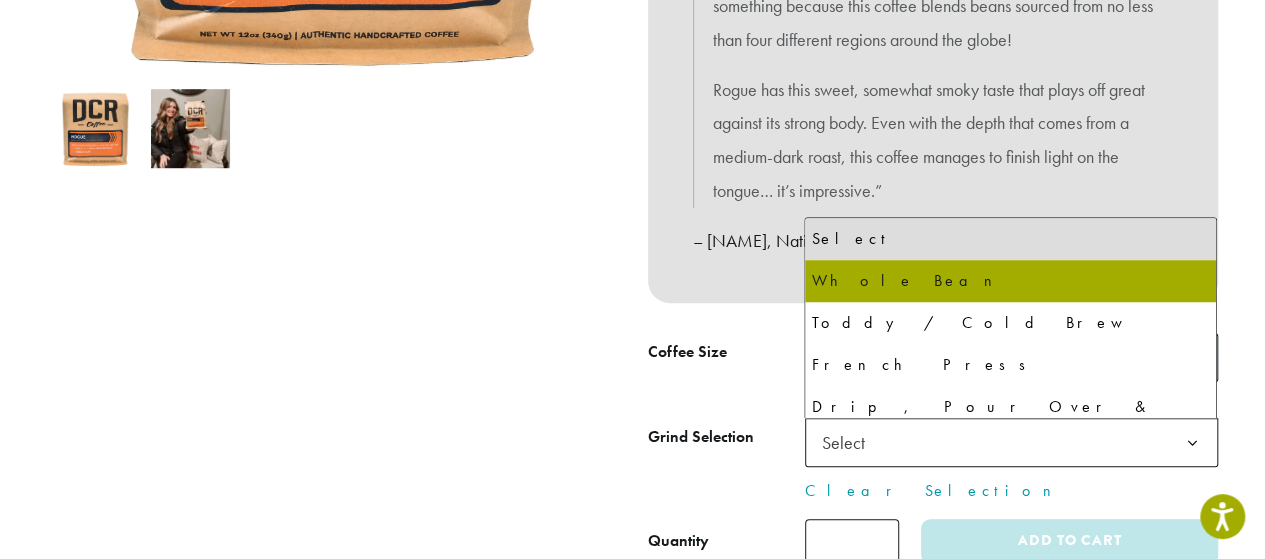 select on "*********" 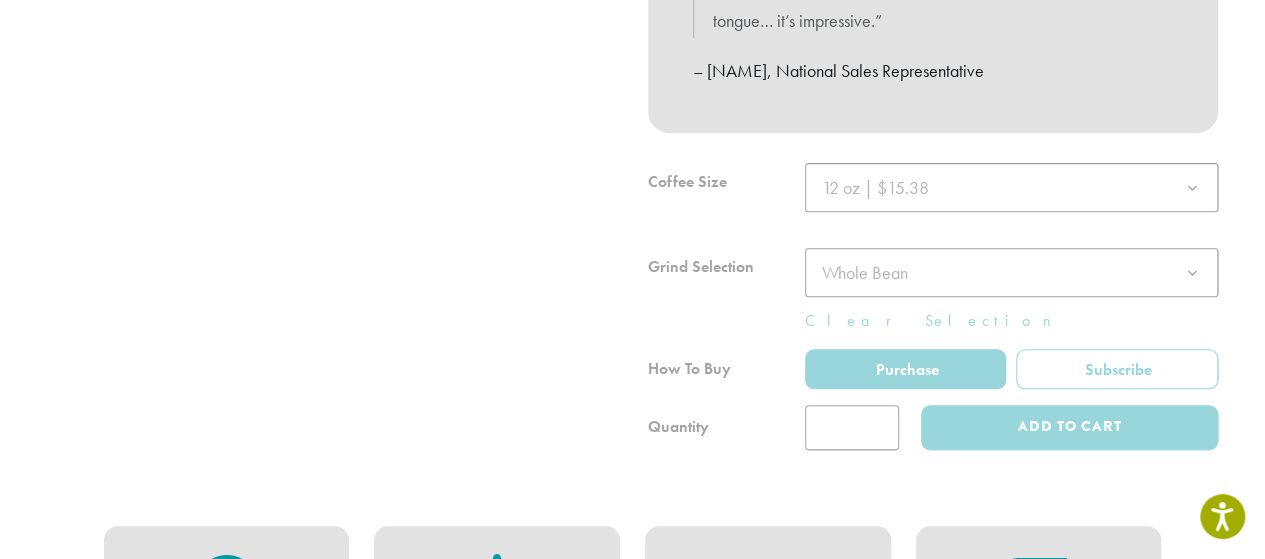 scroll, scrollTop: 815, scrollLeft: 0, axis: vertical 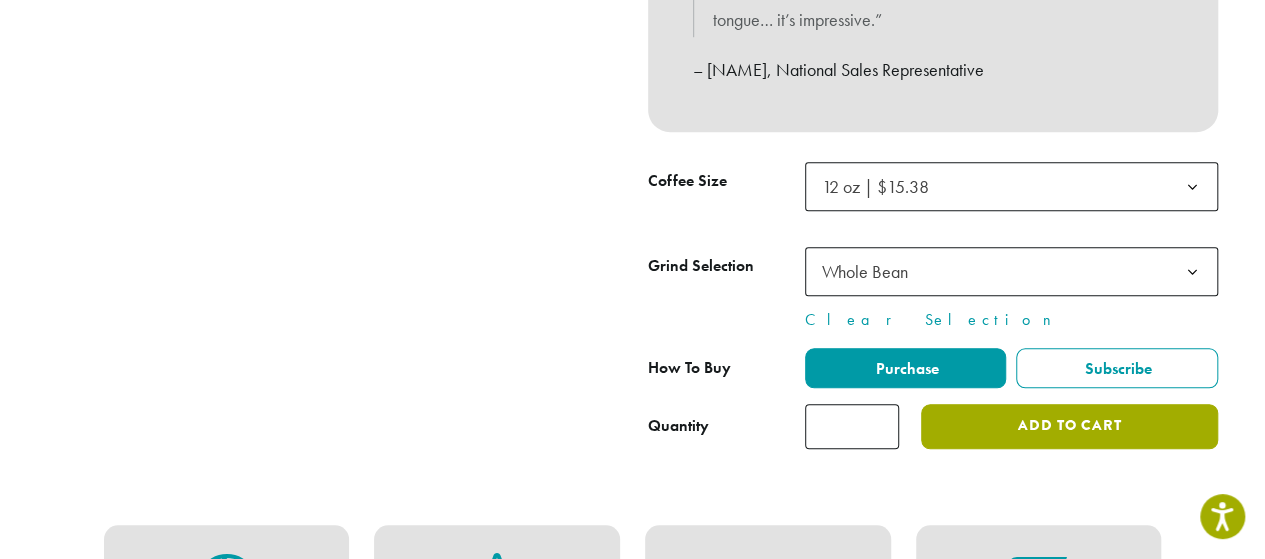 click on "Add to cart" 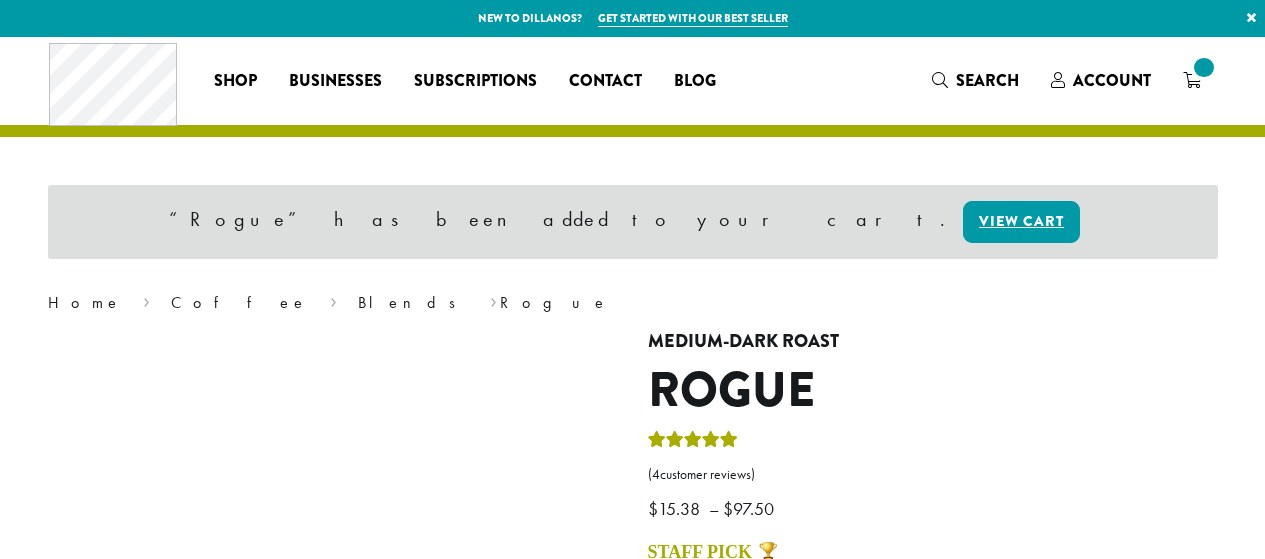 scroll, scrollTop: 0, scrollLeft: 0, axis: both 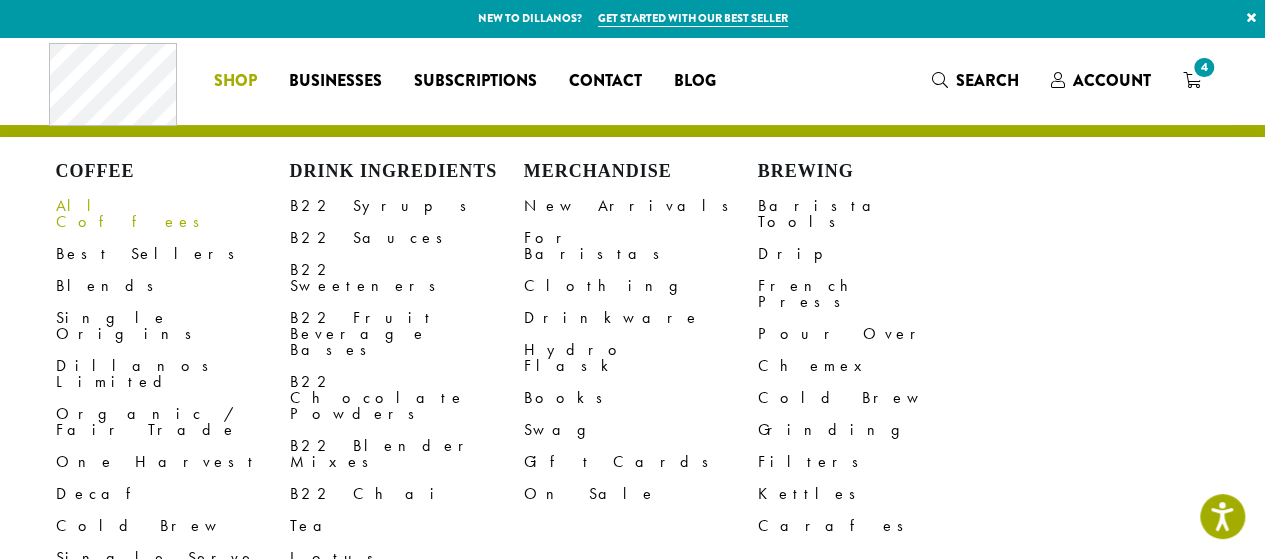click on "All Coffees" at bounding box center [173, 214] 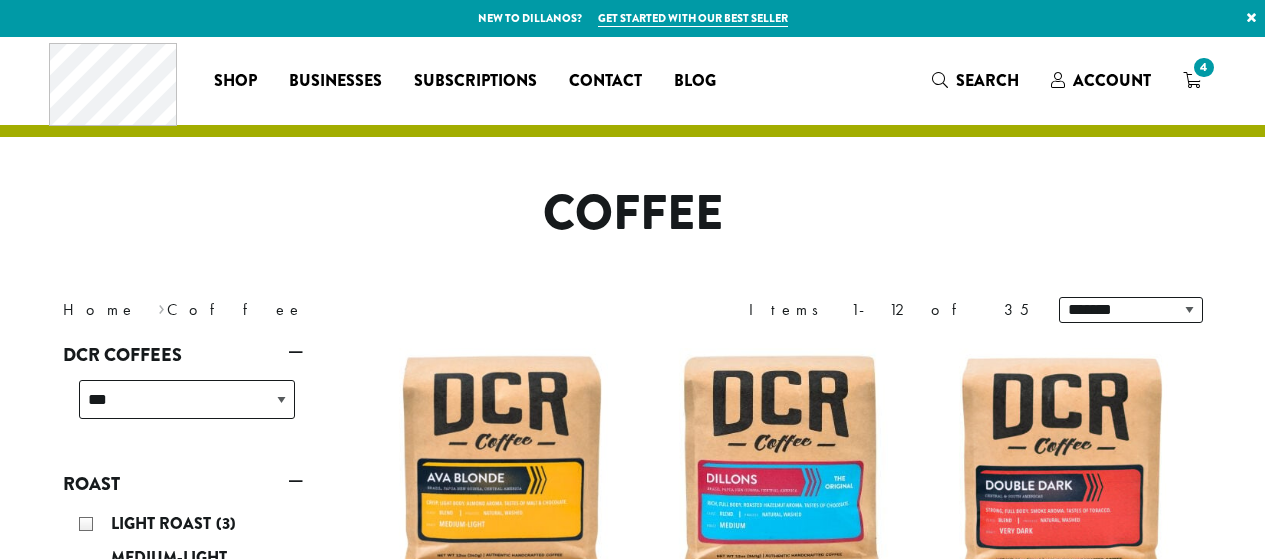 scroll, scrollTop: 0, scrollLeft: 0, axis: both 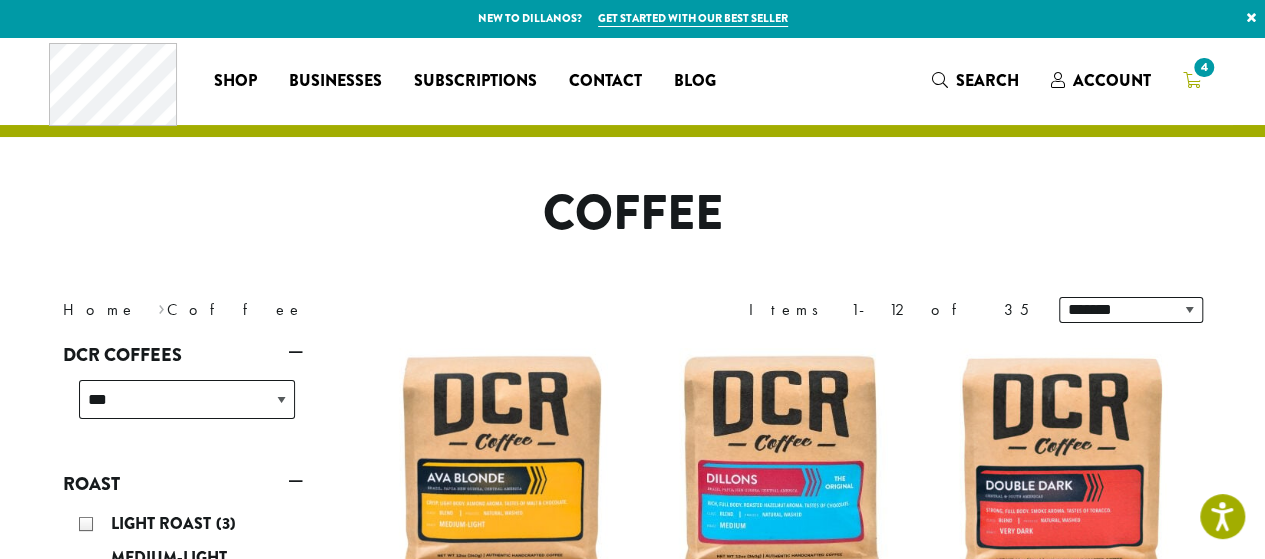 click on "4" at bounding box center (1203, 67) 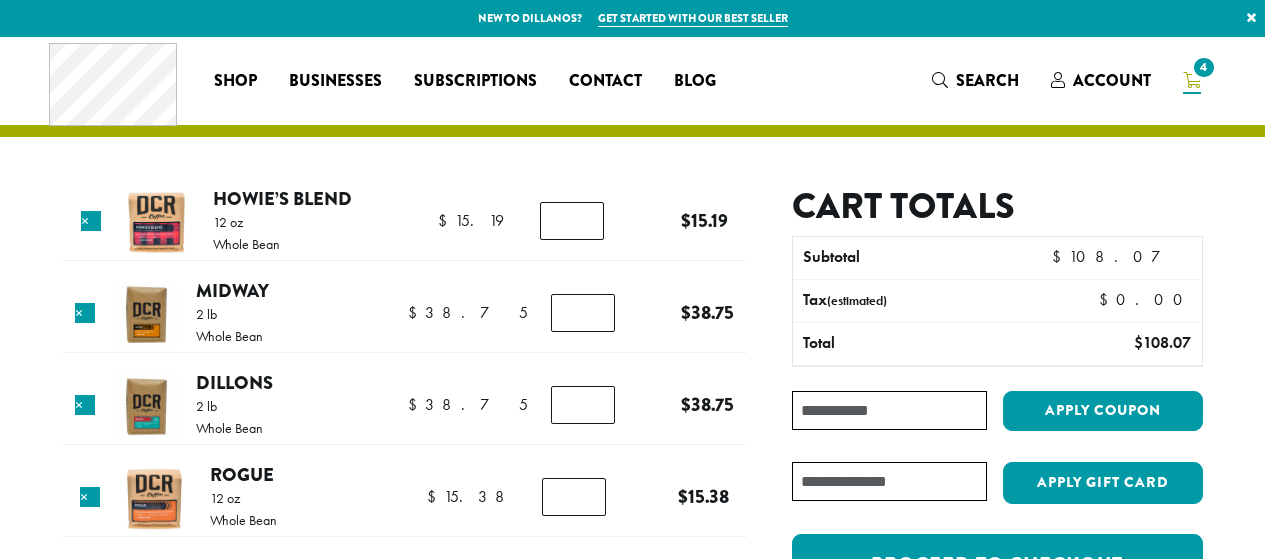 scroll, scrollTop: 0, scrollLeft: 0, axis: both 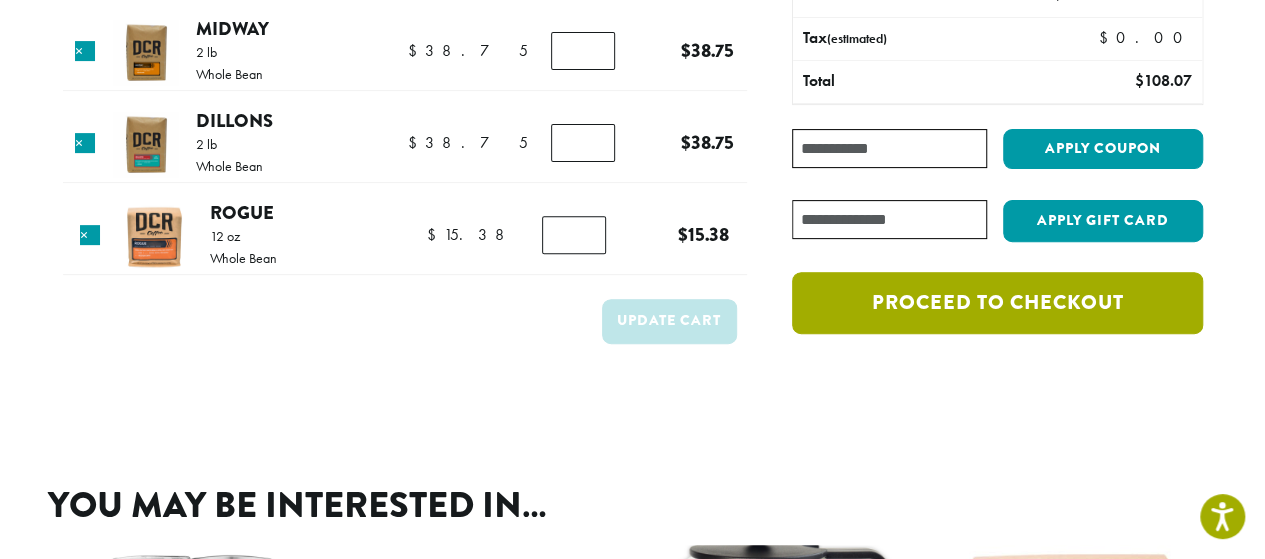 click on "Proceed to checkout" at bounding box center [997, 303] 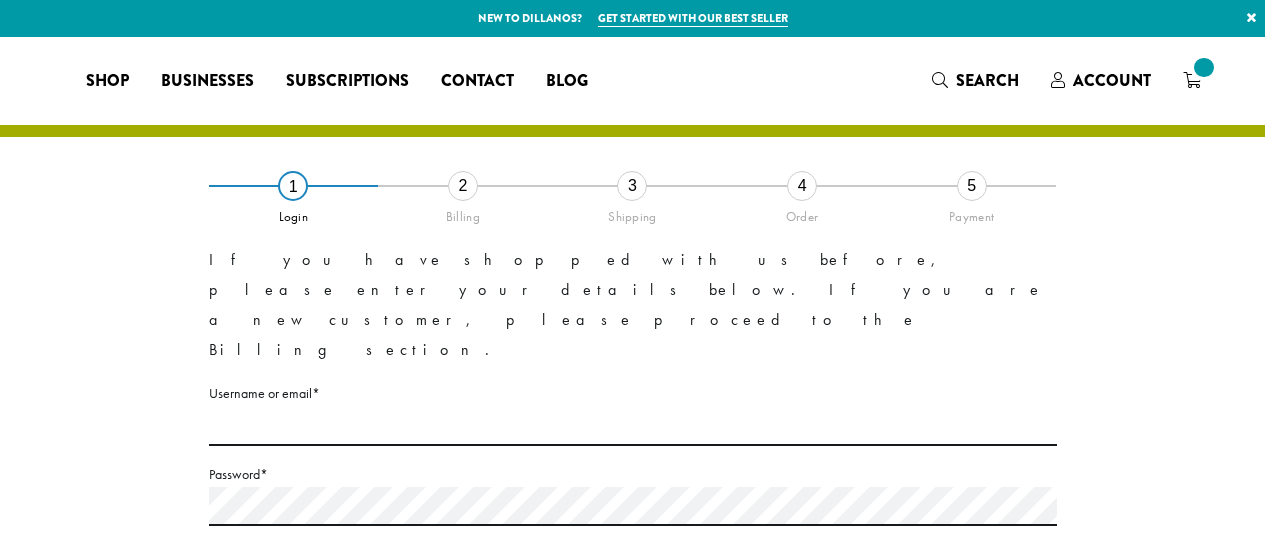 scroll, scrollTop: 0, scrollLeft: 0, axis: both 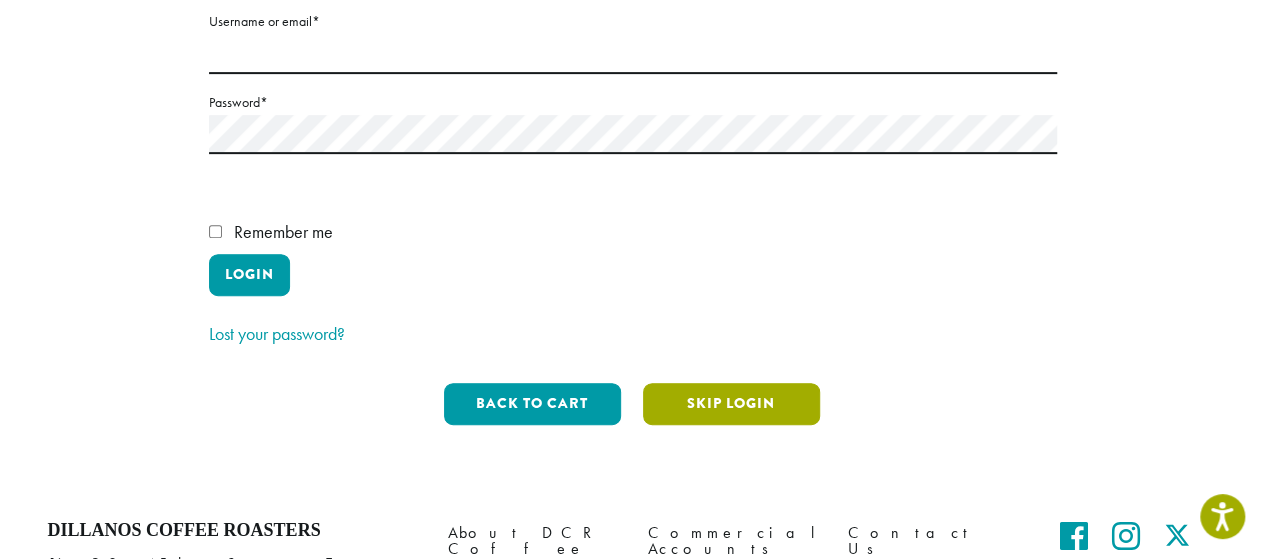 click on "Skip Login" at bounding box center (731, 404) 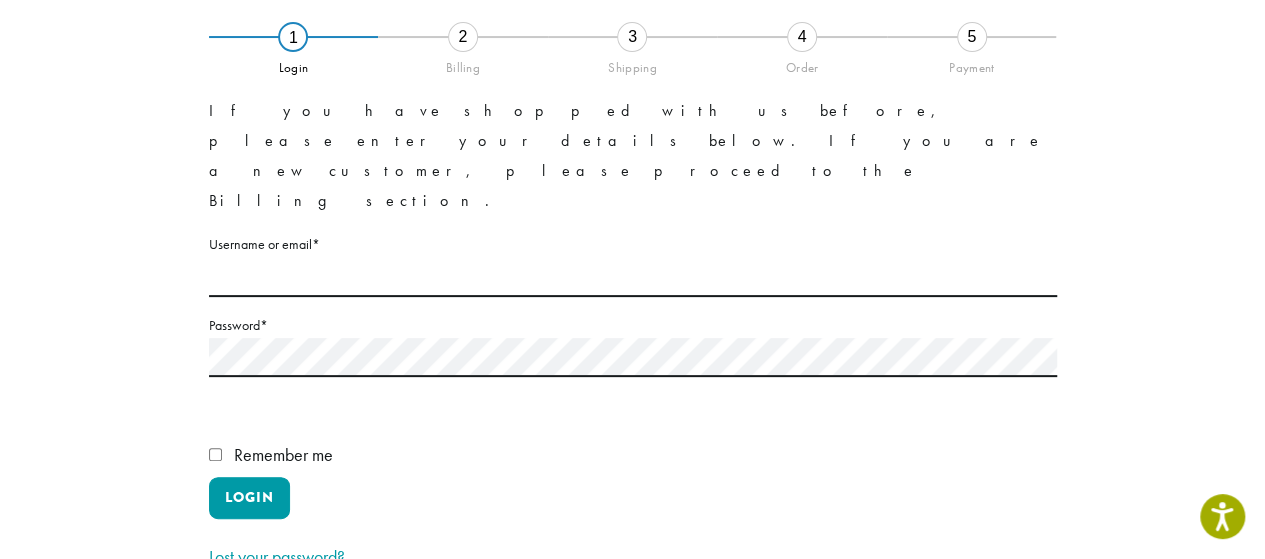scroll, scrollTop: 114, scrollLeft: 0, axis: vertical 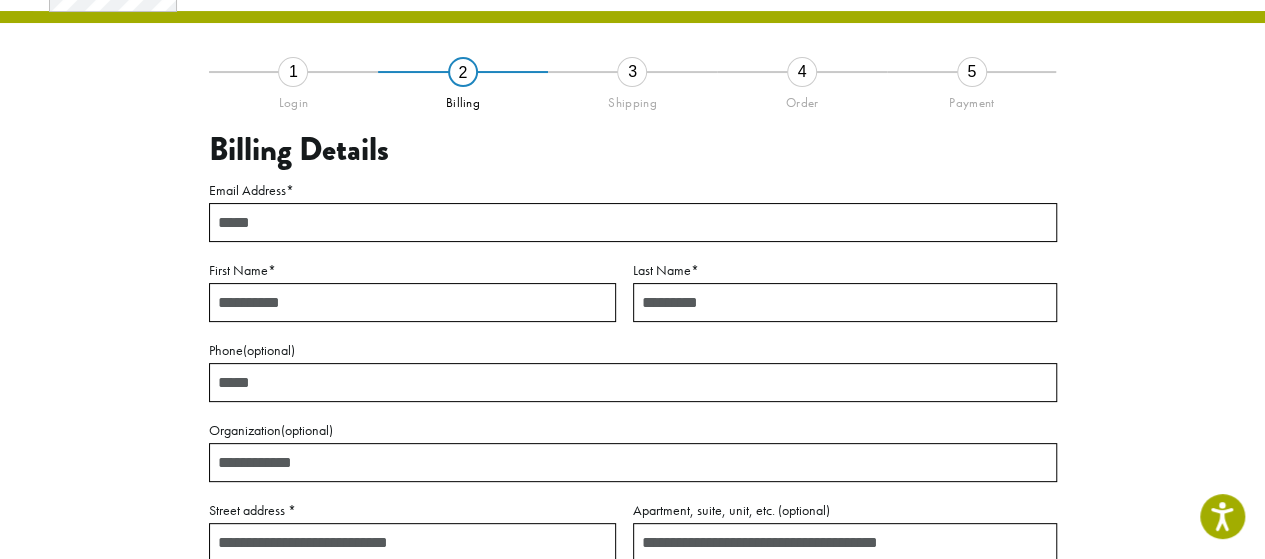 click on "Email Address  *" at bounding box center [633, 222] 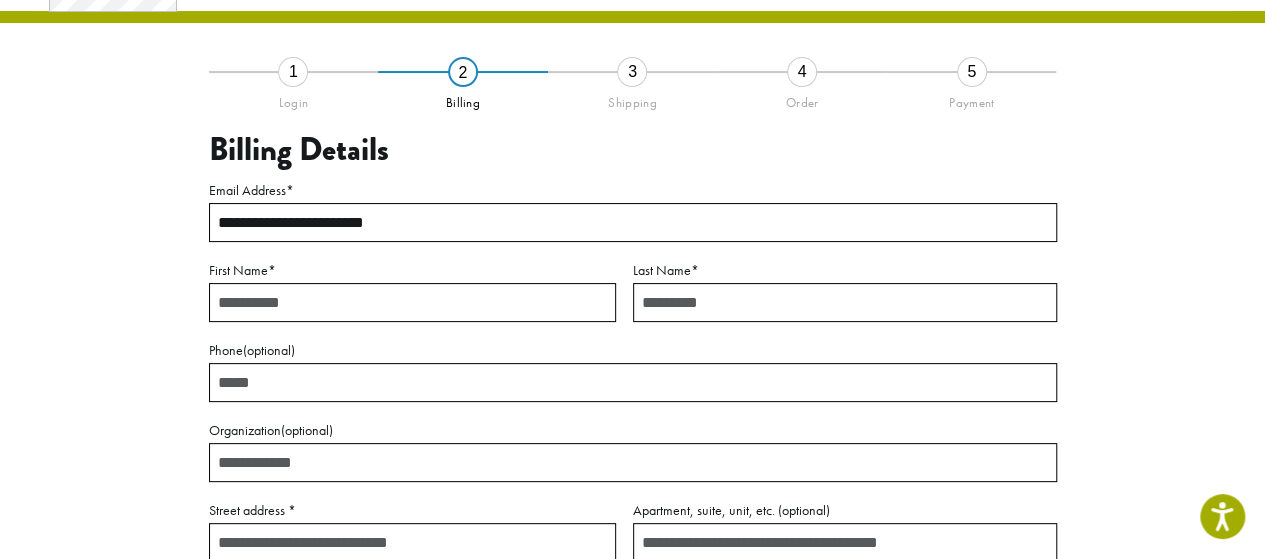 click on "First Name  *" at bounding box center [412, 302] 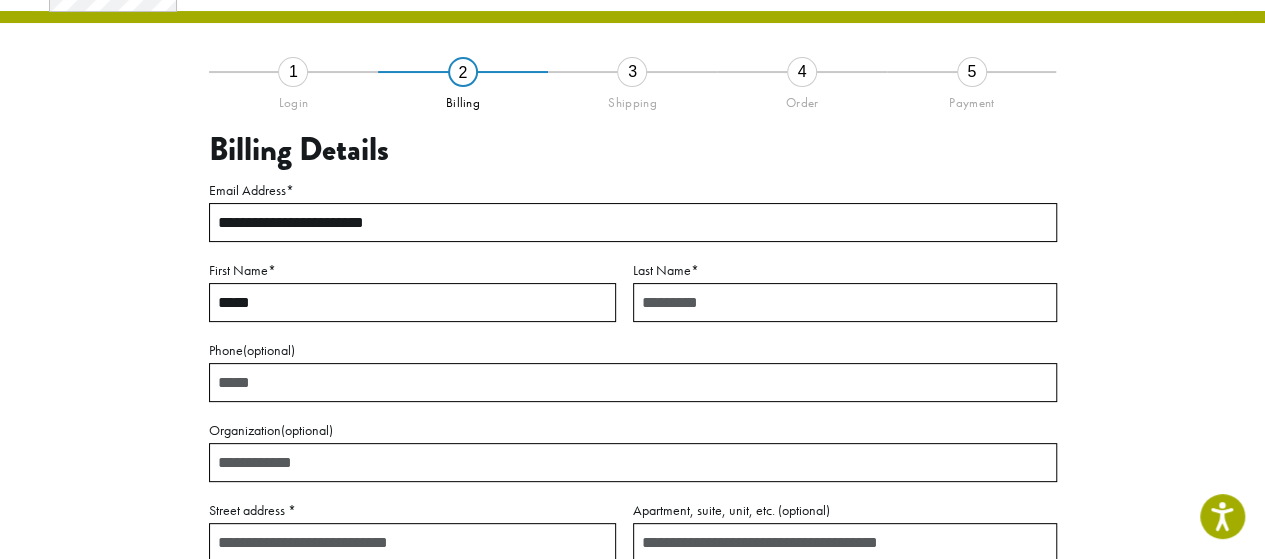 type on "**********" 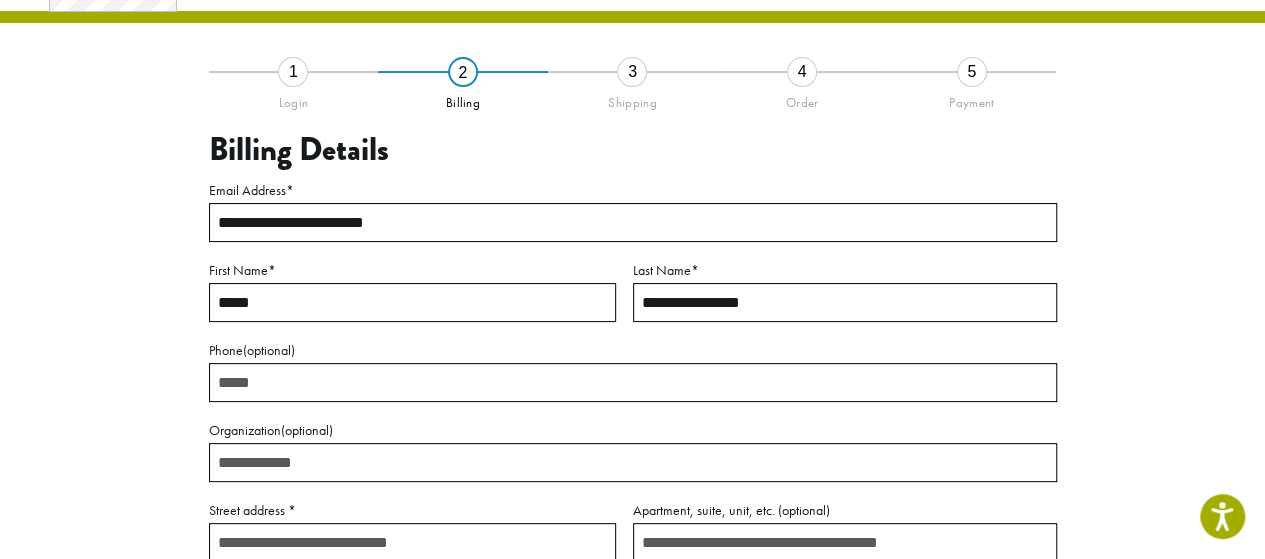 type on "**********" 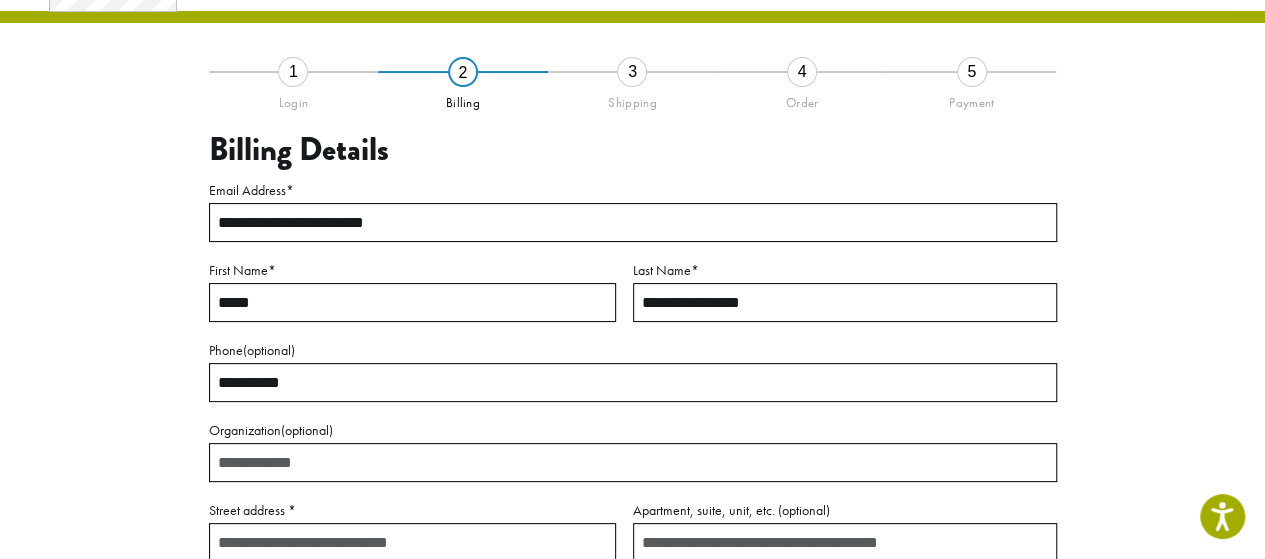 type on "**********" 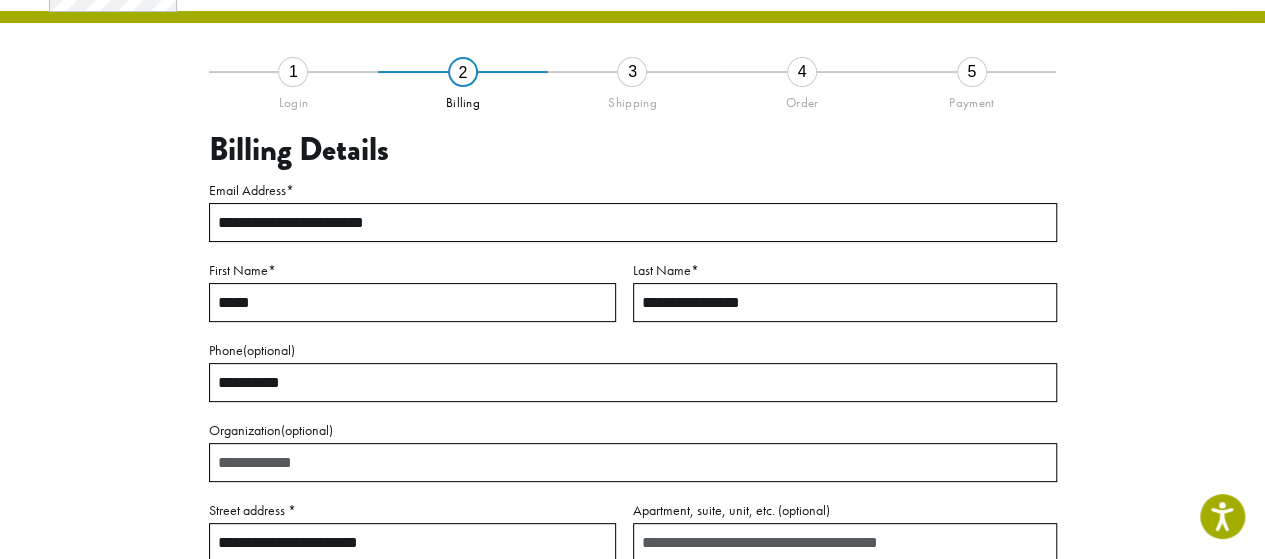 type on "**********" 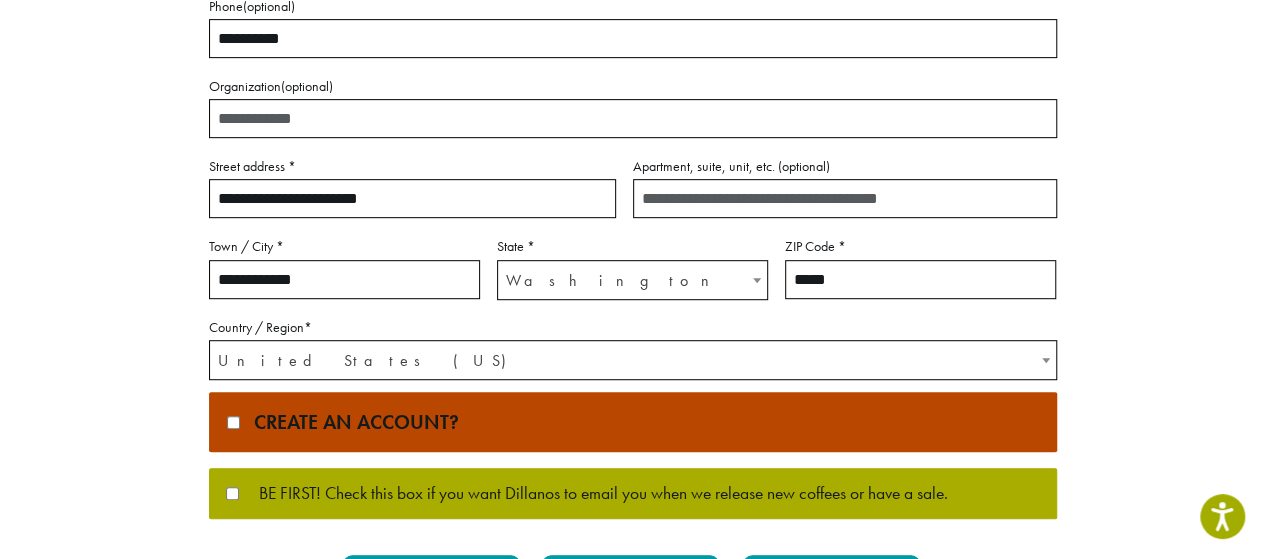 drag, startPoint x: 844, startPoint y: 283, endPoint x: 794, endPoint y: 269, distance: 51.92302 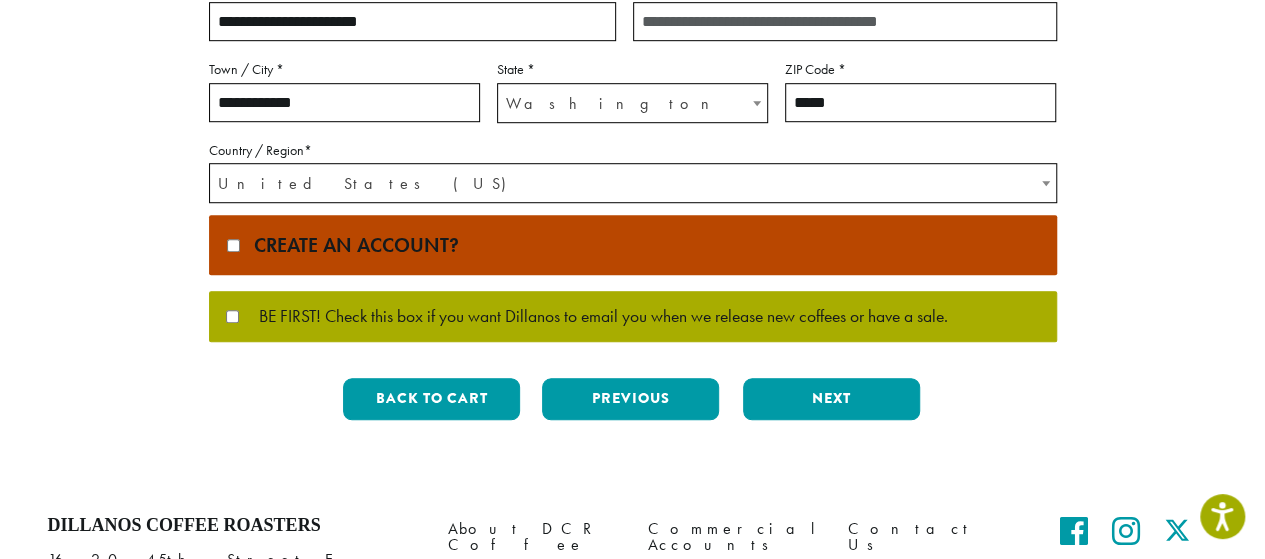 scroll, scrollTop: 634, scrollLeft: 0, axis: vertical 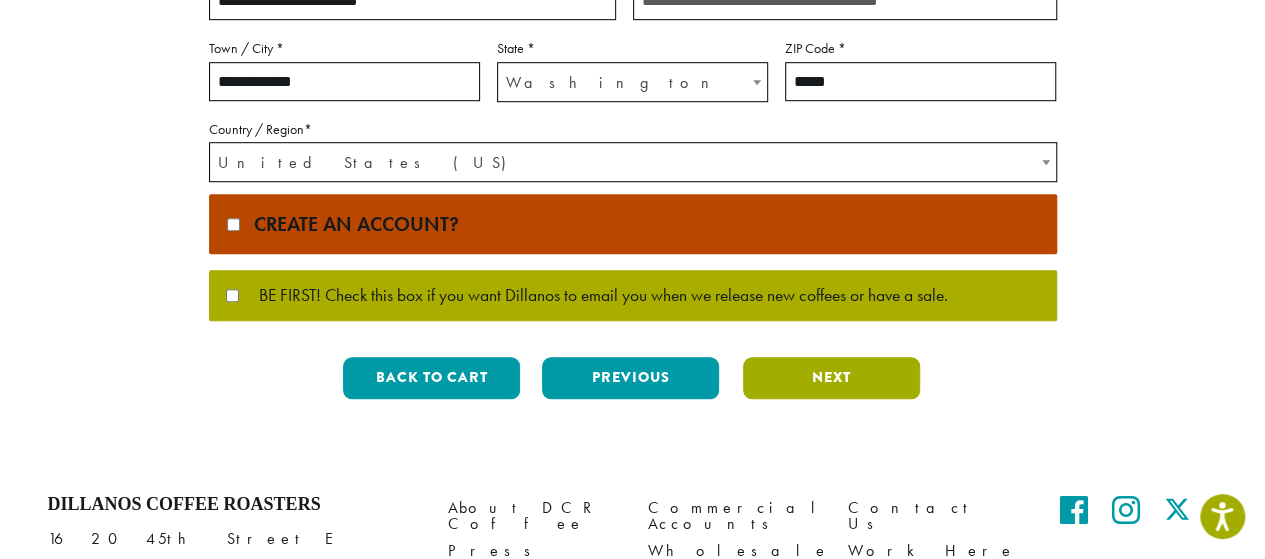 click on "Next" at bounding box center (831, 378) 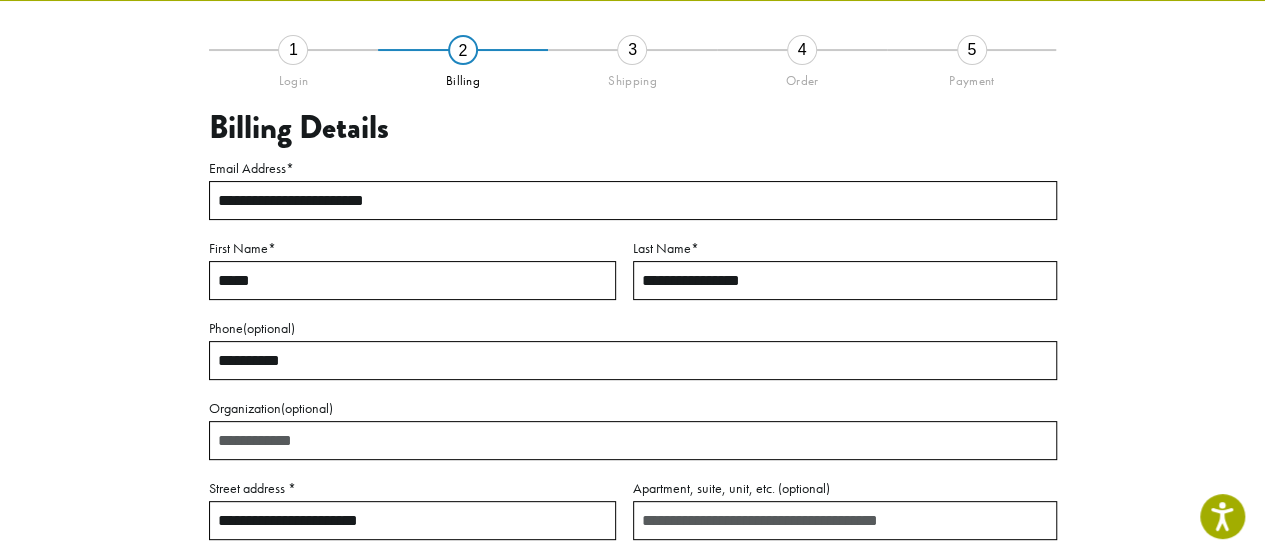 scroll, scrollTop: 114, scrollLeft: 0, axis: vertical 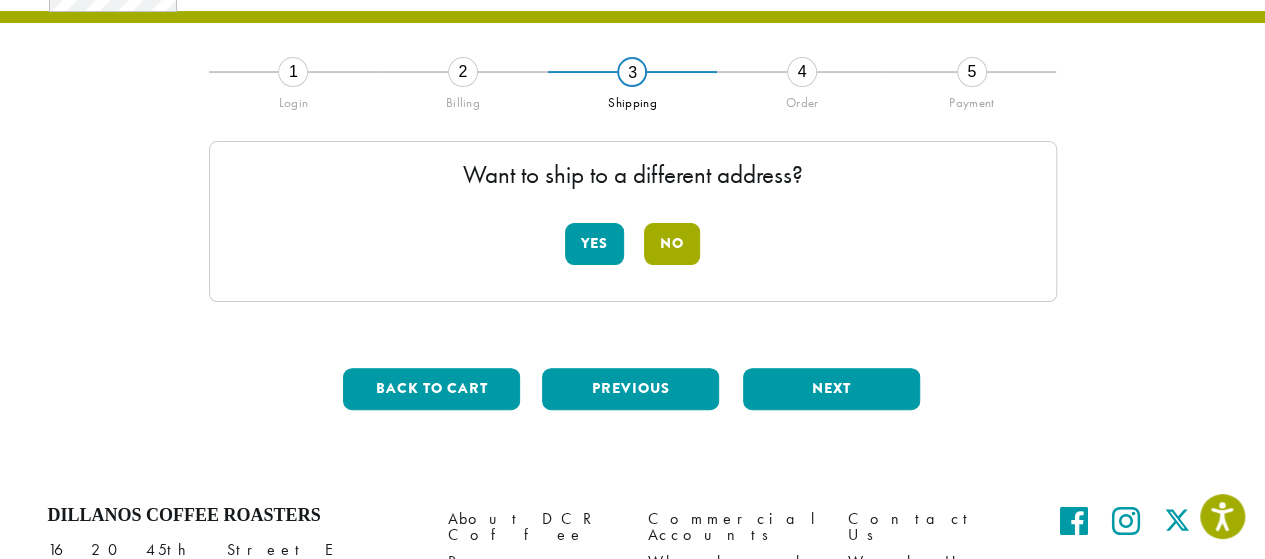 click on "No" at bounding box center [672, 244] 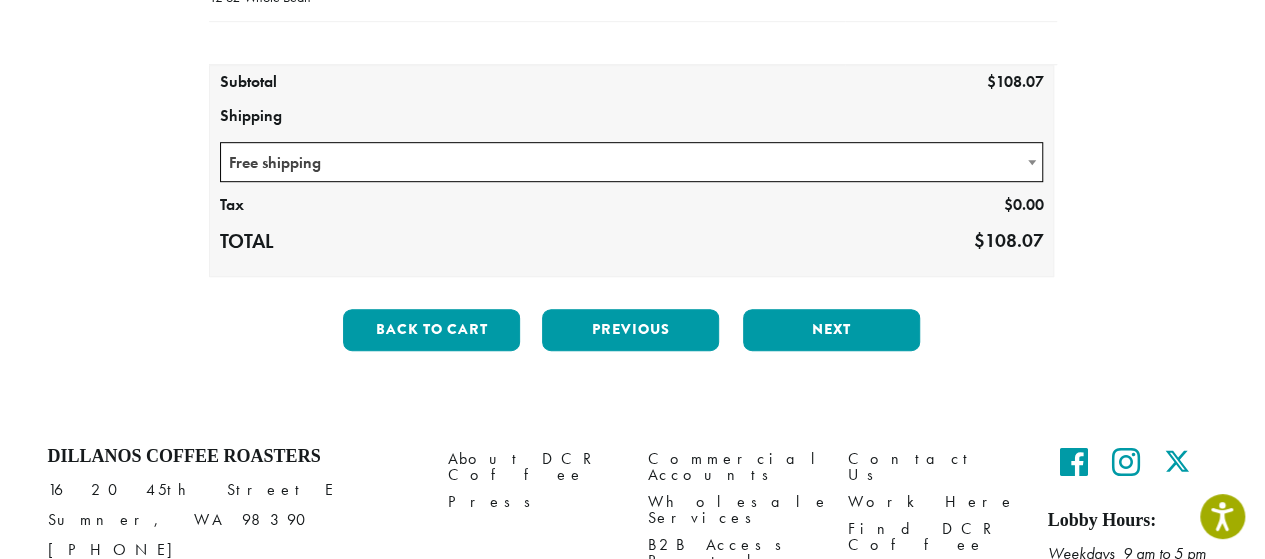 scroll, scrollTop: 536, scrollLeft: 0, axis: vertical 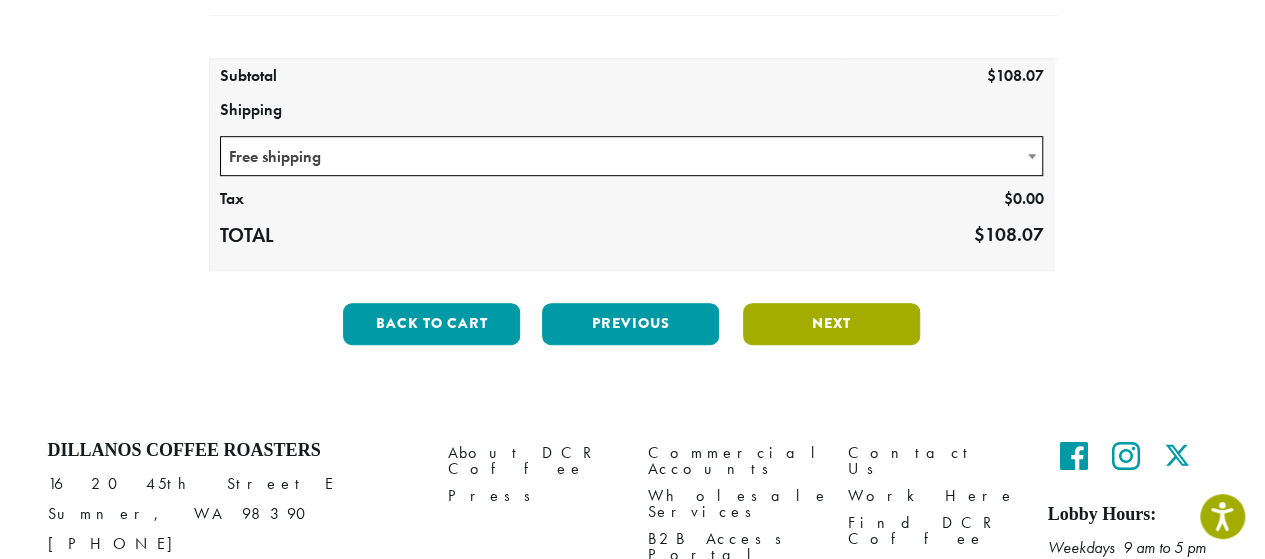 click on "Next" at bounding box center (831, 324) 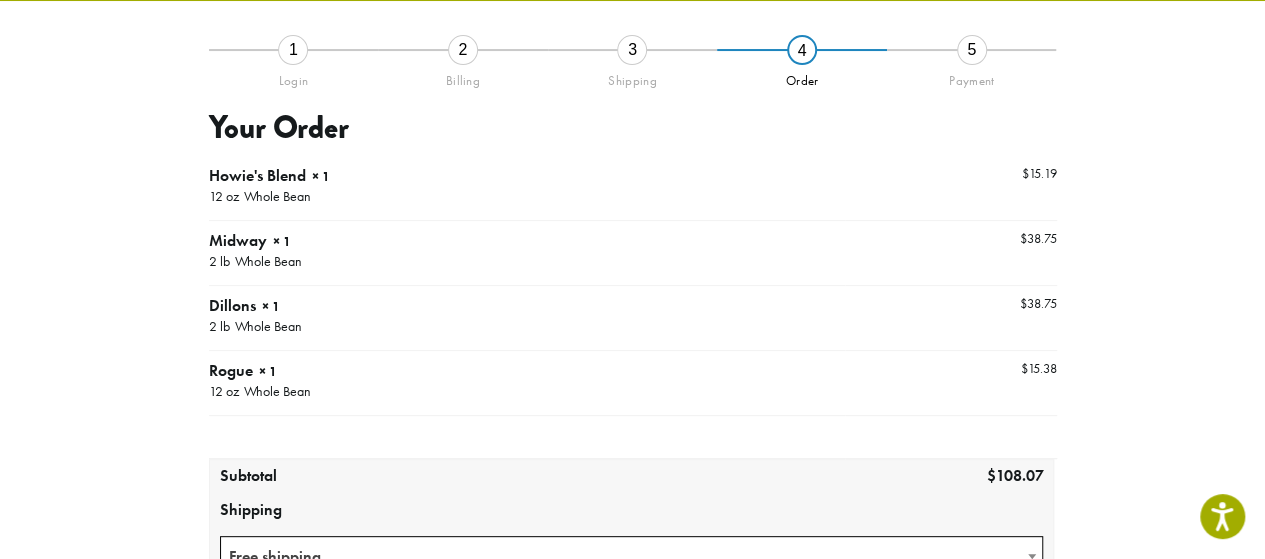 scroll, scrollTop: 114, scrollLeft: 0, axis: vertical 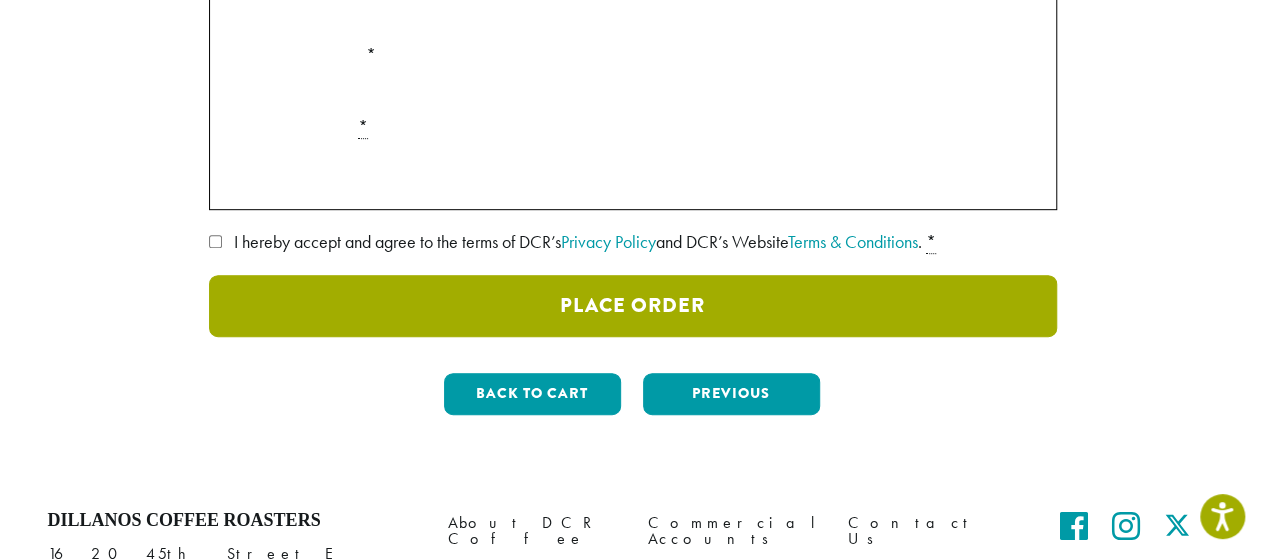 click on "Place Order" at bounding box center [633, 306] 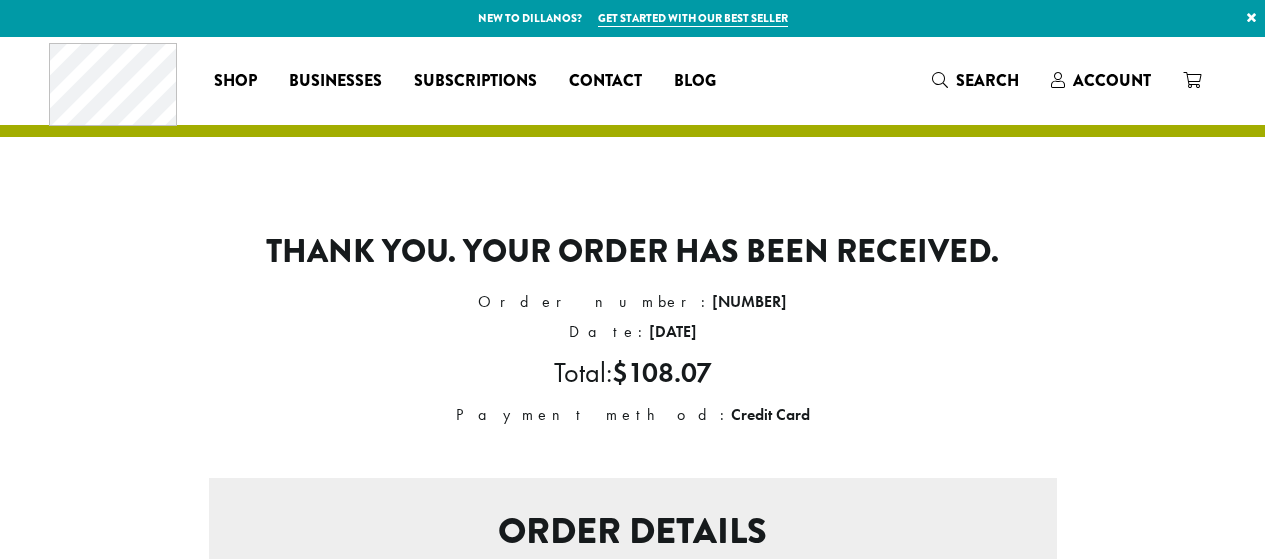 scroll, scrollTop: 0, scrollLeft: 0, axis: both 